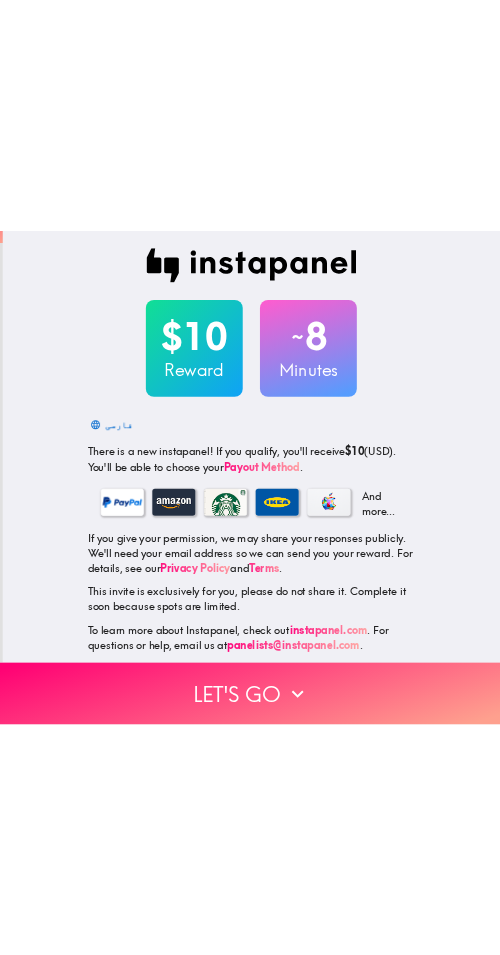 scroll, scrollTop: 0, scrollLeft: 0, axis: both 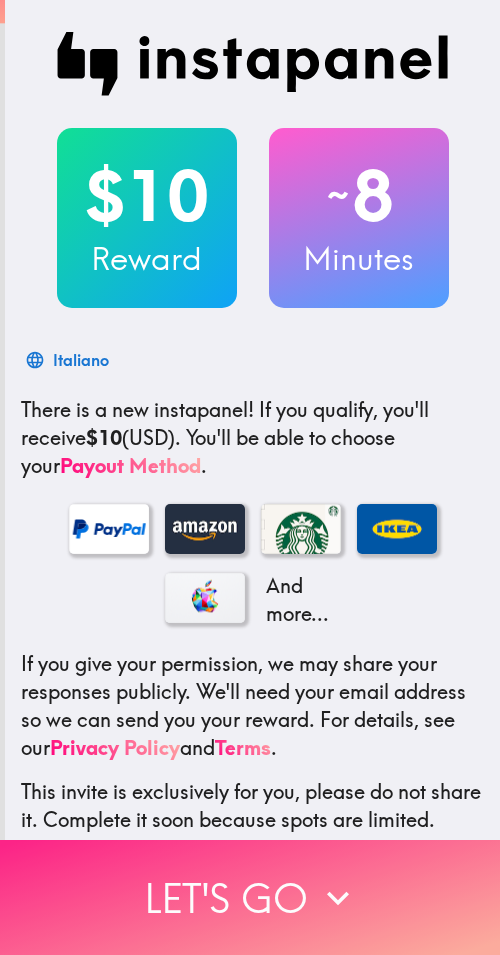 drag, startPoint x: 307, startPoint y: 904, endPoint x: 219, endPoint y: 879, distance: 91.48224 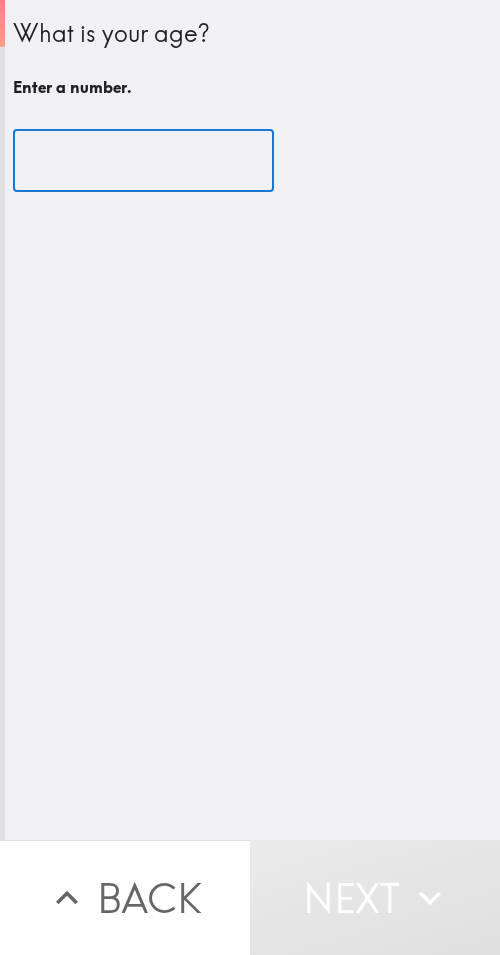 drag, startPoint x: 115, startPoint y: 177, endPoint x: 130, endPoint y: 185, distance: 17 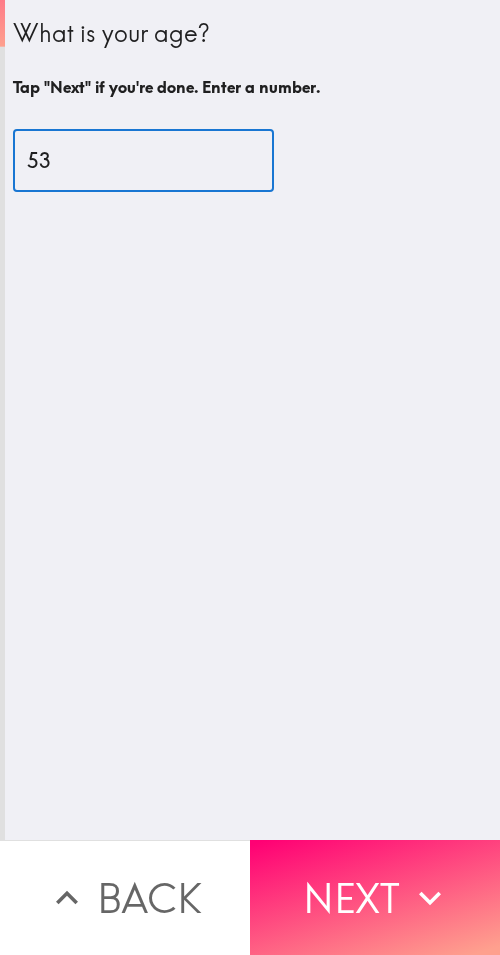type on "53" 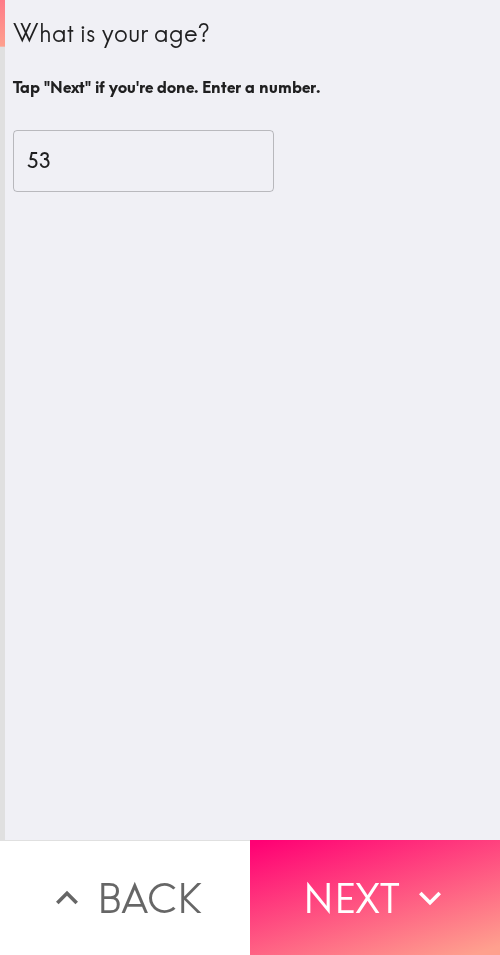 drag, startPoint x: 354, startPoint y: 867, endPoint x: 204, endPoint y: 821, distance: 156.89487 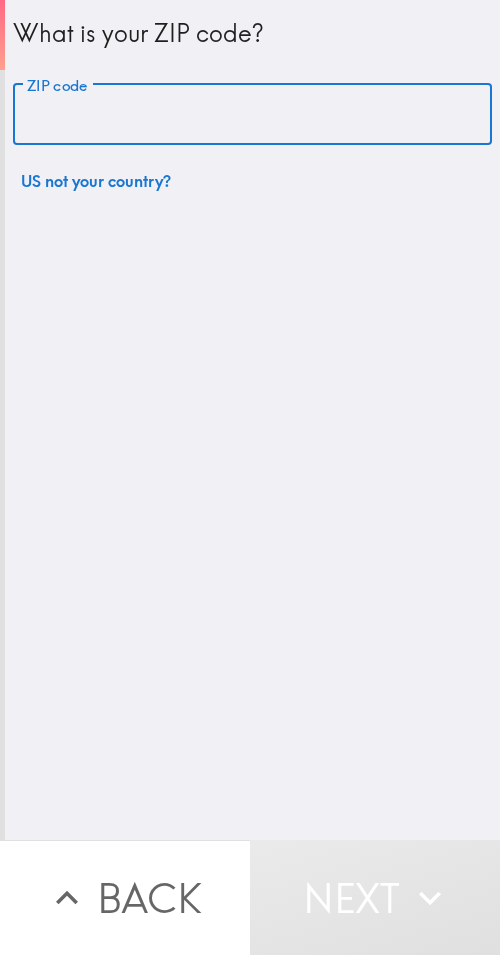 drag, startPoint x: 222, startPoint y: 102, endPoint x: 49, endPoint y: 141, distance: 177.34148 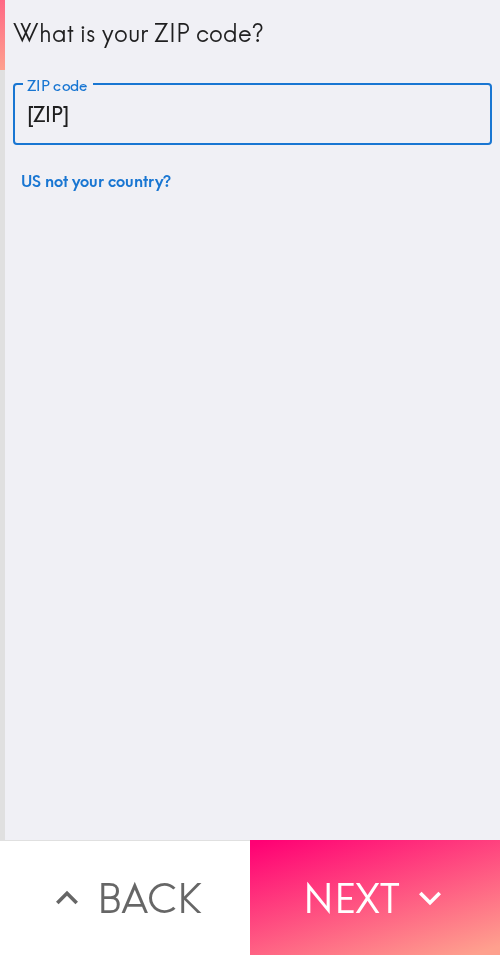 type on "33607" 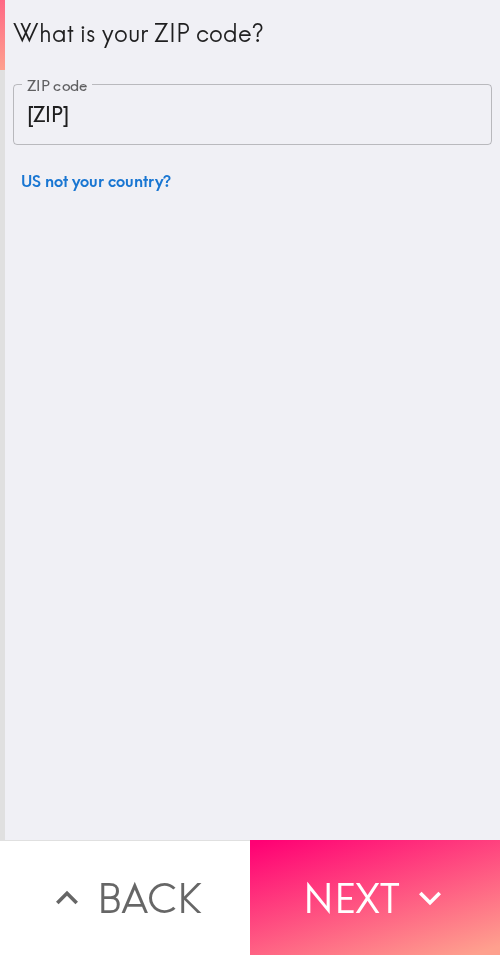 drag, startPoint x: 363, startPoint y: 890, endPoint x: 335, endPoint y: 883, distance: 28.86174 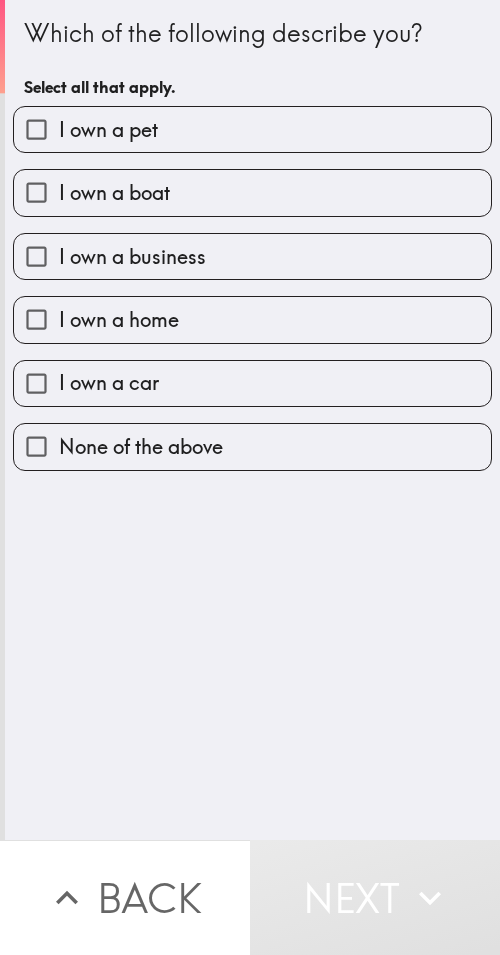 drag, startPoint x: 273, startPoint y: 122, endPoint x: 272, endPoint y: 154, distance: 32.01562 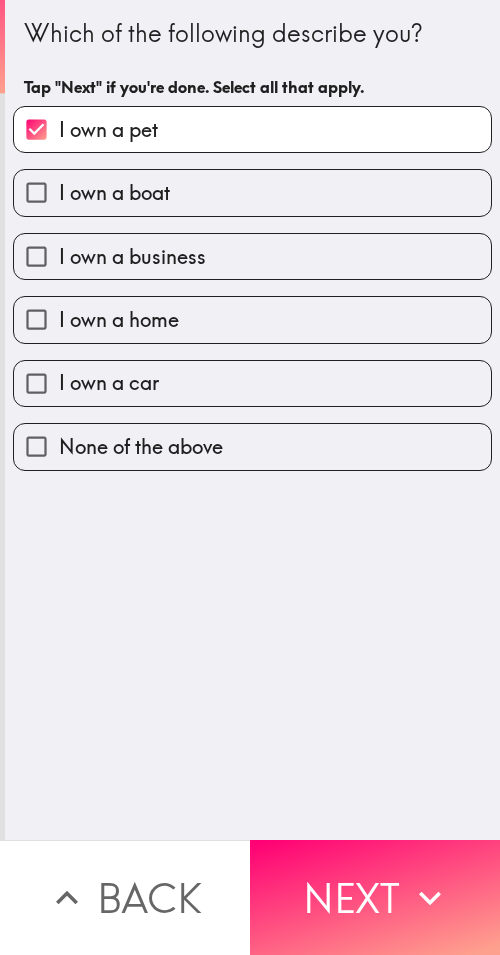 drag, startPoint x: 262, startPoint y: 183, endPoint x: 247, endPoint y: 246, distance: 64.7611 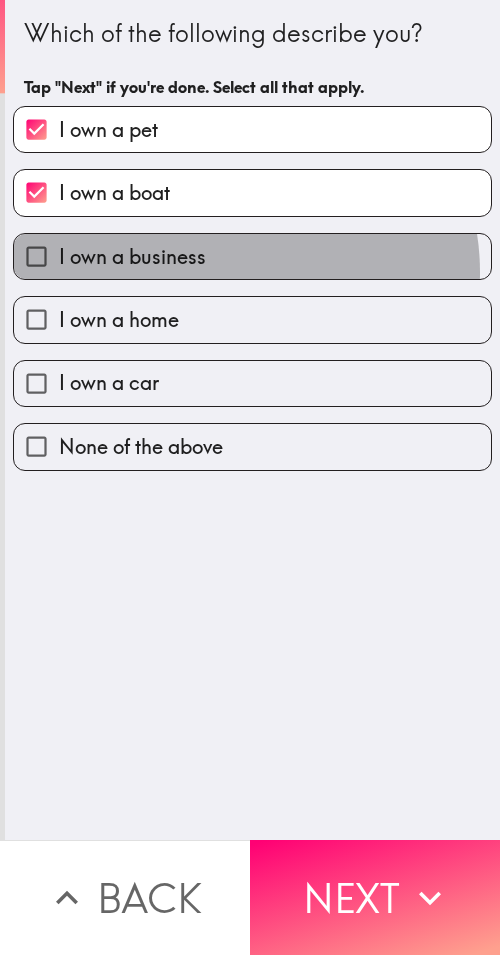 drag, startPoint x: 226, startPoint y: 272, endPoint x: 220, endPoint y: 293, distance: 21.84033 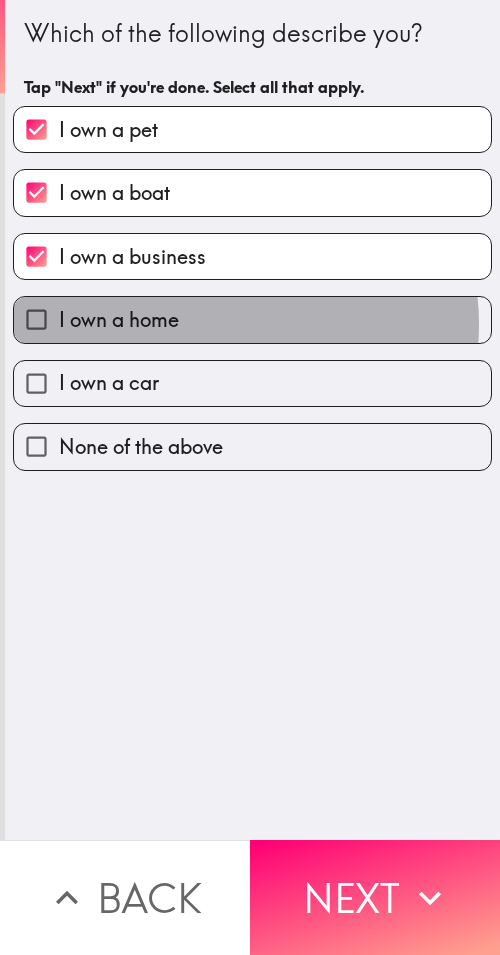 drag, startPoint x: 208, startPoint y: 324, endPoint x: 192, endPoint y: 376, distance: 54.405884 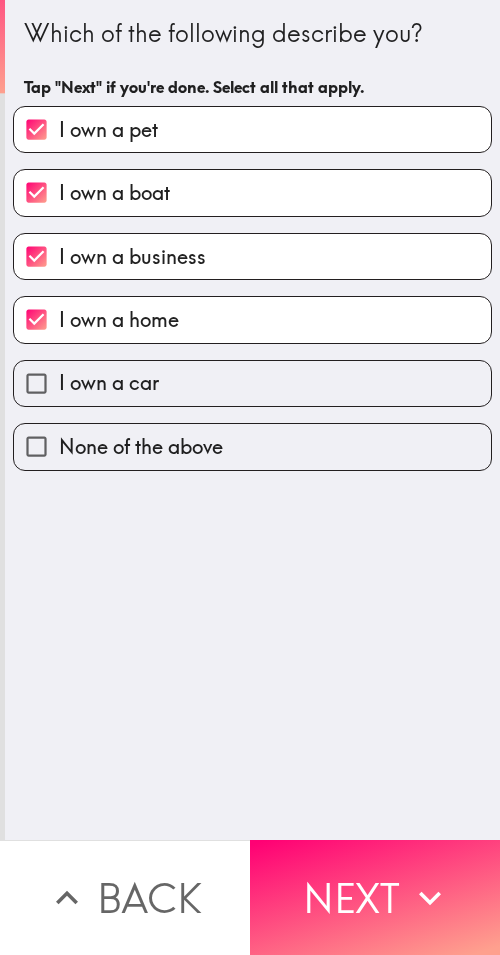 drag, startPoint x: 192, startPoint y: 378, endPoint x: 155, endPoint y: 413, distance: 50.931328 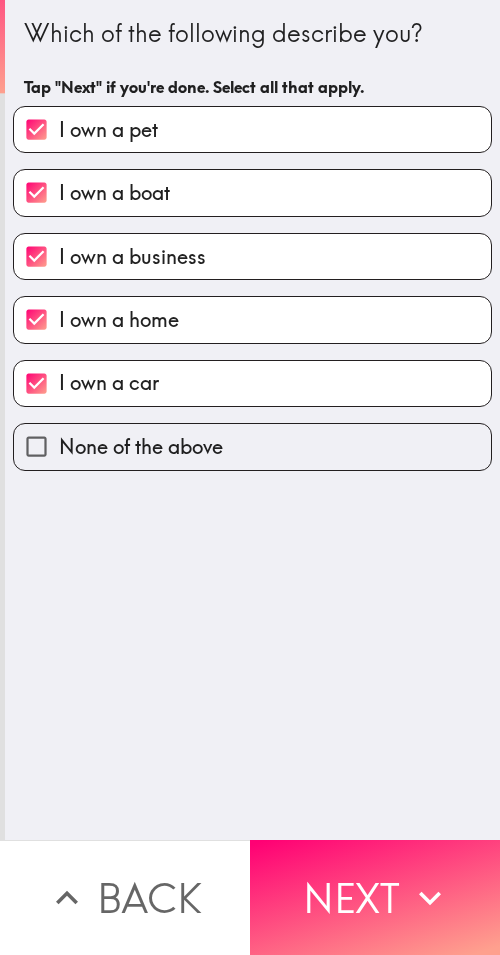click on "Next" at bounding box center (375, 897) 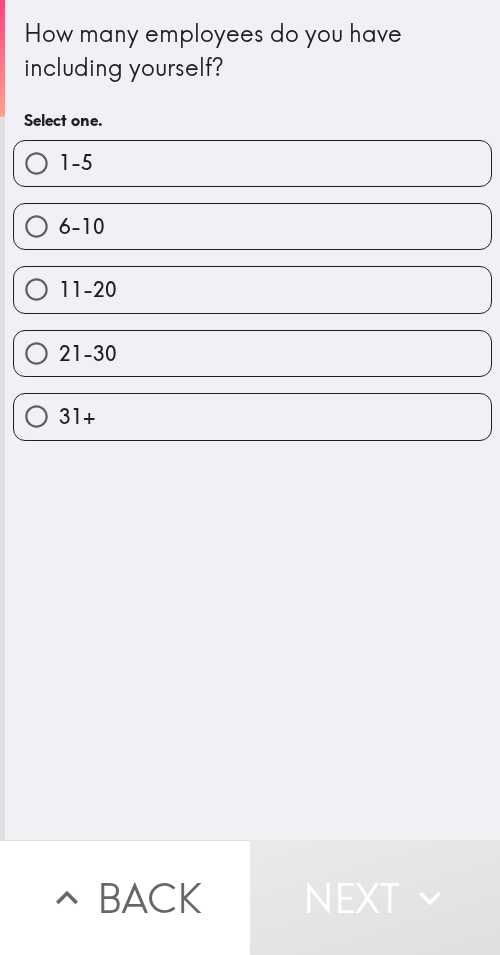 click on "1-5" at bounding box center [252, 163] 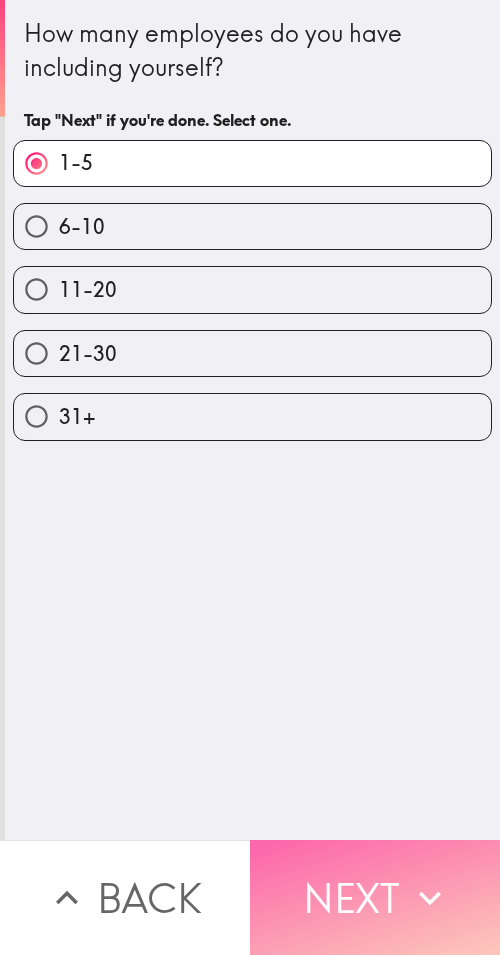 click on "Next" at bounding box center [375, 897] 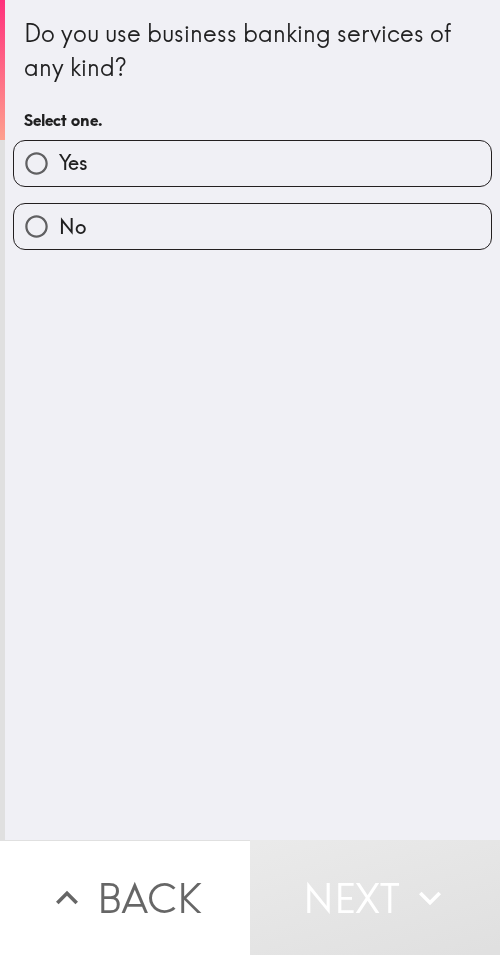 drag, startPoint x: 245, startPoint y: 176, endPoint x: 8, endPoint y: 279, distance: 258.4144 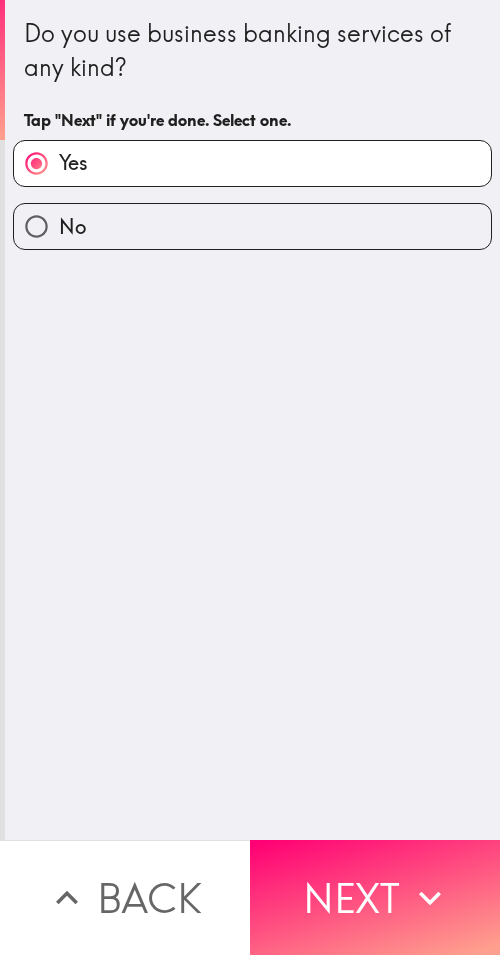 drag, startPoint x: 440, startPoint y: 906, endPoint x: 11, endPoint y: 870, distance: 430.50784 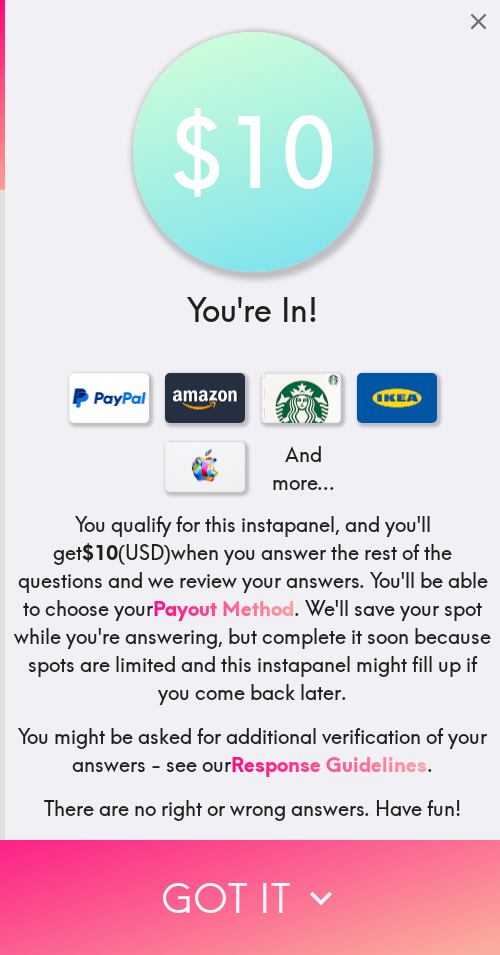 click on "Got it" at bounding box center [250, 897] 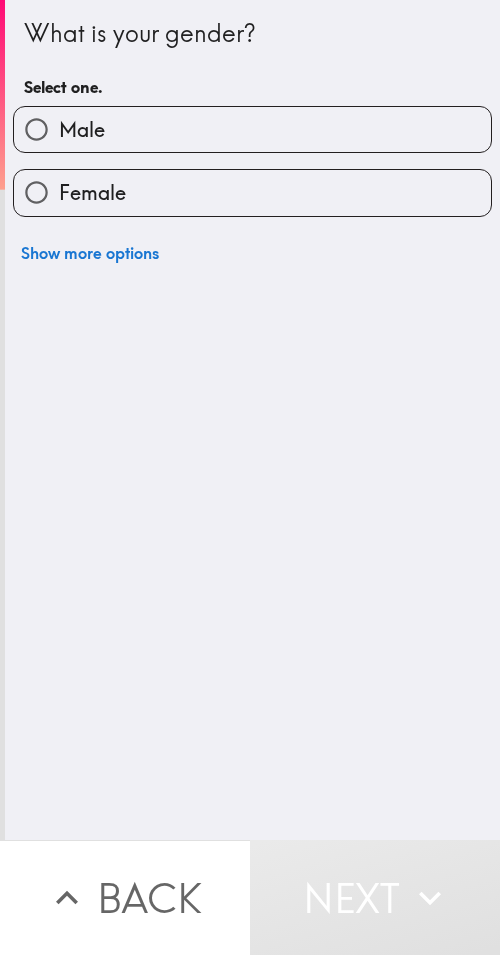 click on "Female" at bounding box center [252, 192] 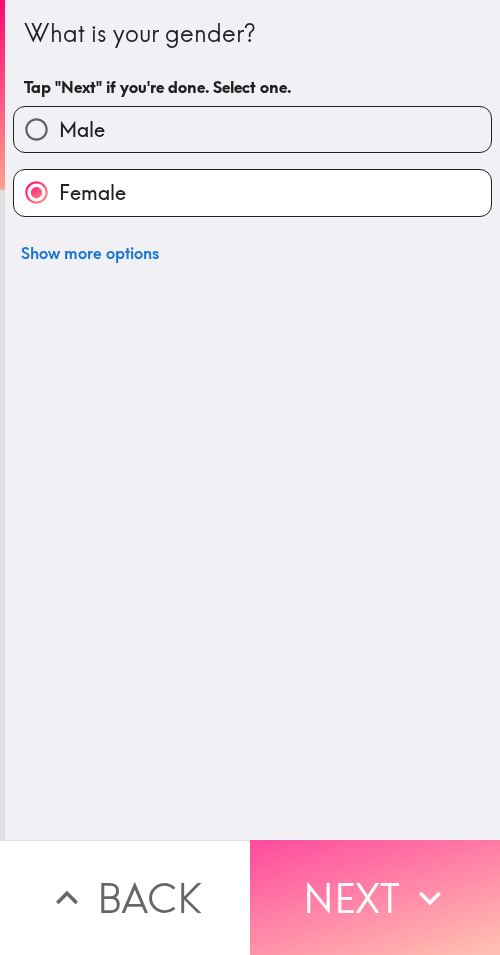 drag, startPoint x: 363, startPoint y: 881, endPoint x: 6, endPoint y: 683, distance: 408.23154 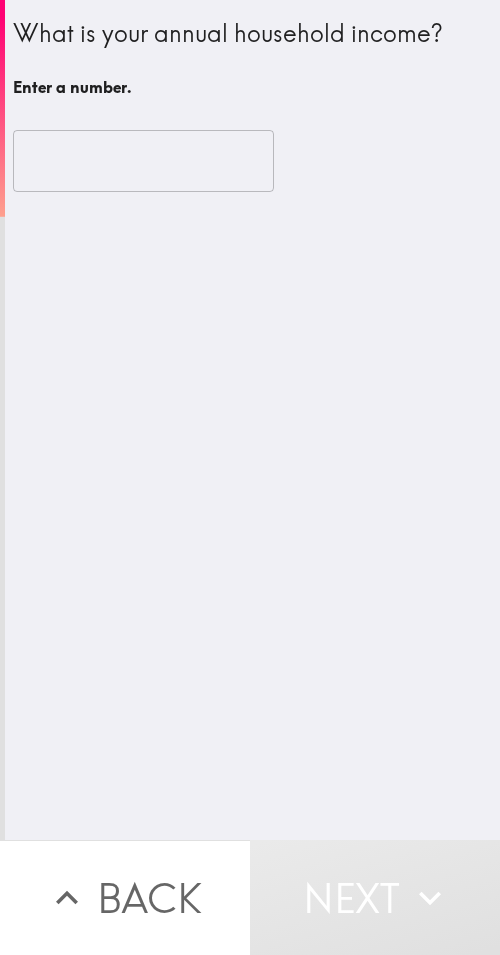 type 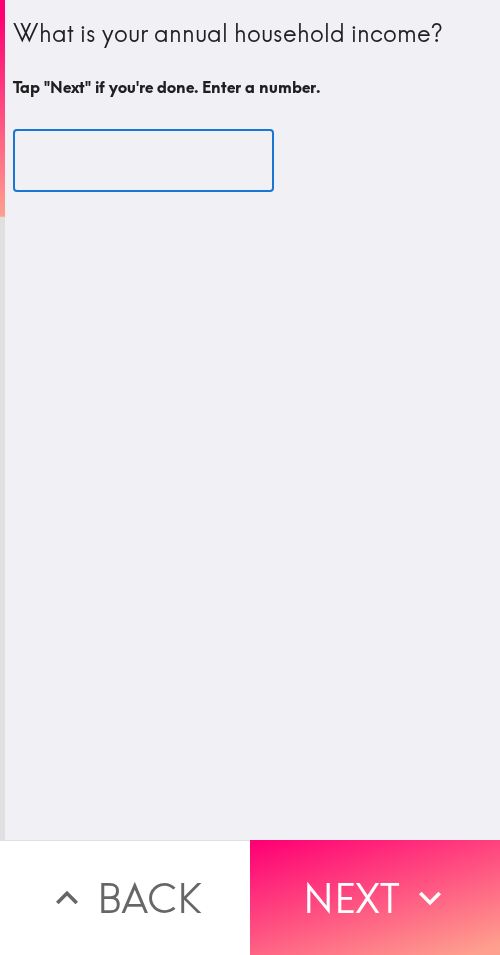 type on "155000" 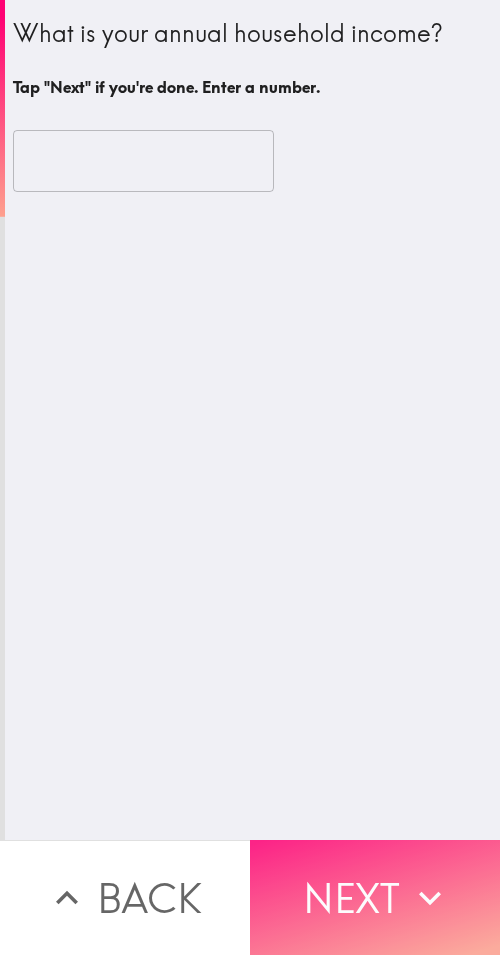 click on "Next" at bounding box center (375, 897) 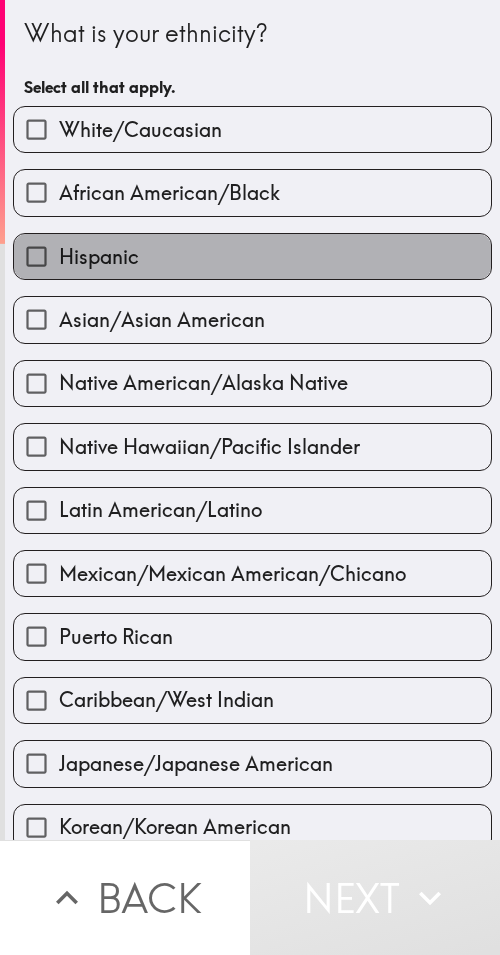 click on "Hispanic" at bounding box center (252, 256) 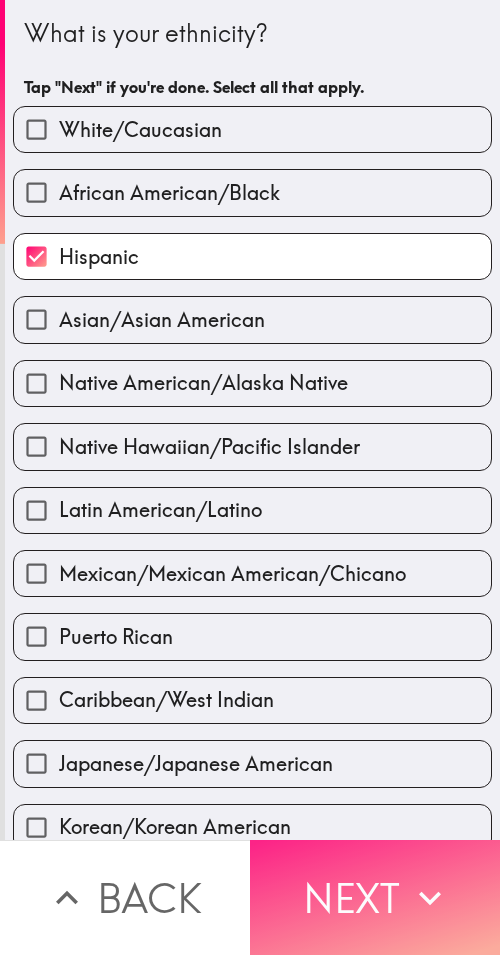 click on "Next" at bounding box center (375, 897) 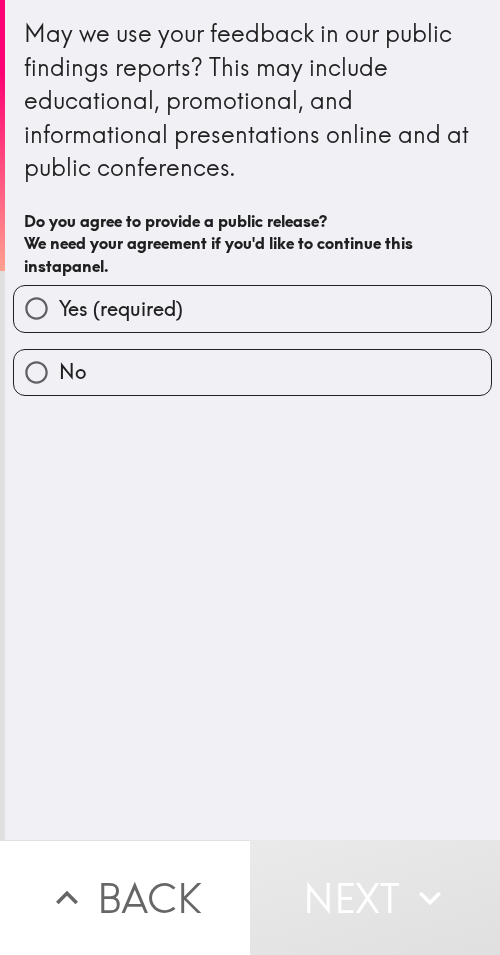 drag, startPoint x: 303, startPoint y: 307, endPoint x: 290, endPoint y: 315, distance: 15.264338 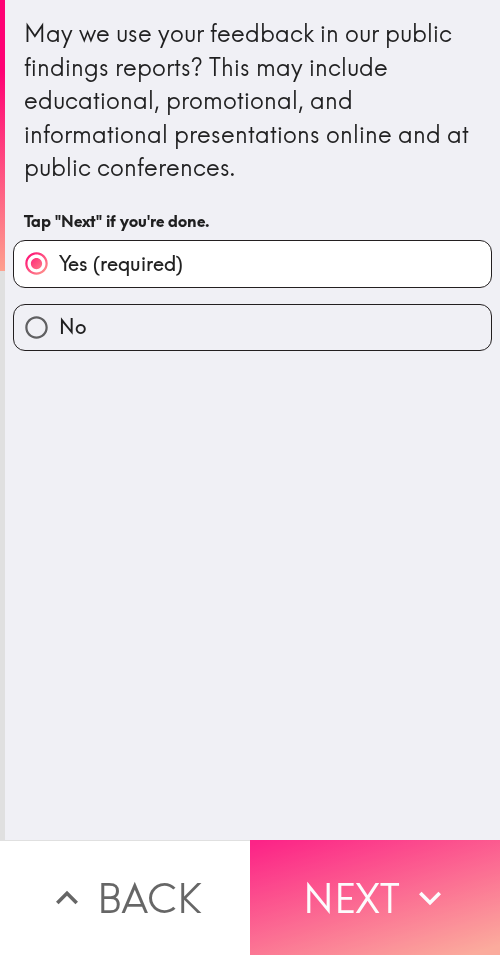 drag, startPoint x: 401, startPoint y: 881, endPoint x: 251, endPoint y: 835, distance: 156.89487 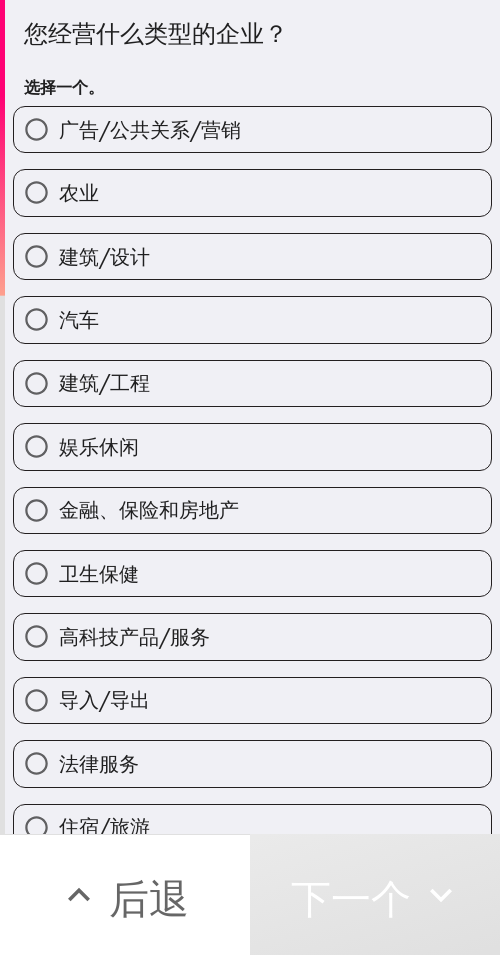 click on "您经营什么类型的企业？ 选择一个。" at bounding box center (252, 61) 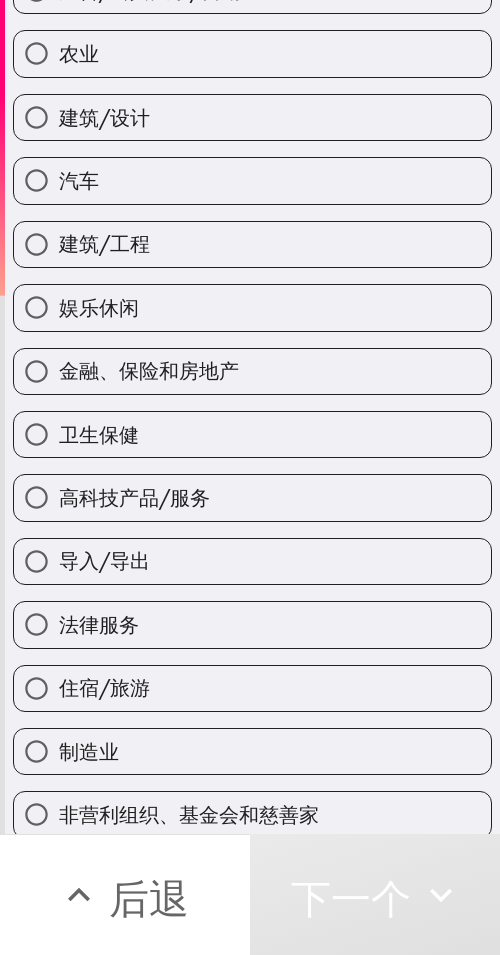 scroll, scrollTop: 539, scrollLeft: 0, axis: vertical 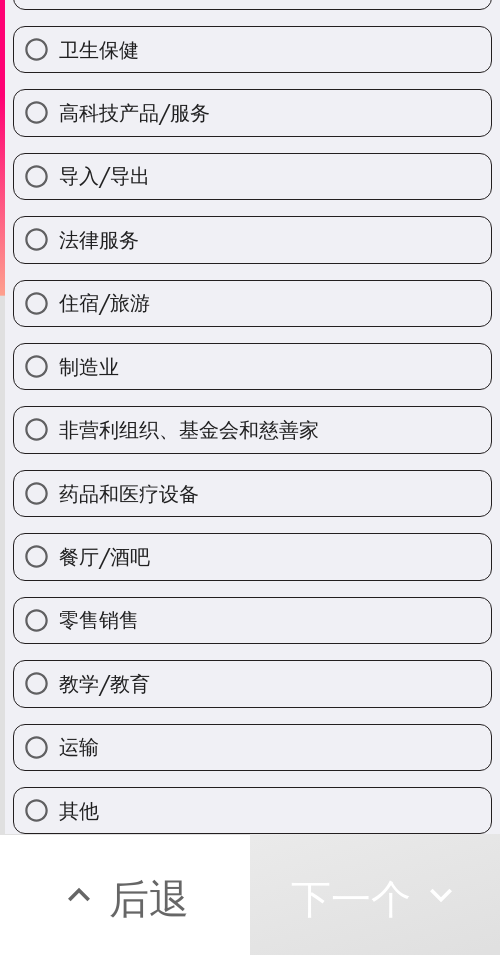 drag, startPoint x: 199, startPoint y: 581, endPoint x: 186, endPoint y: 620, distance: 41.109608 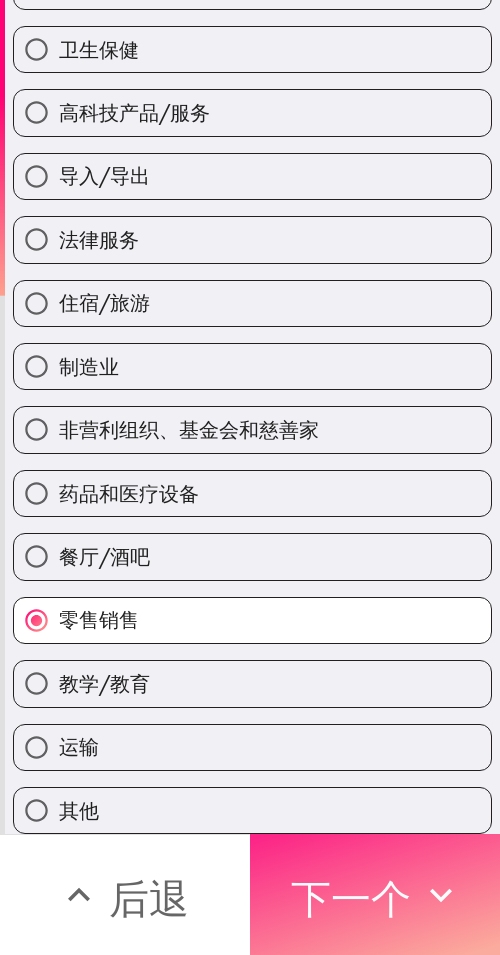 click on "下一个" at bounding box center (351, 898) 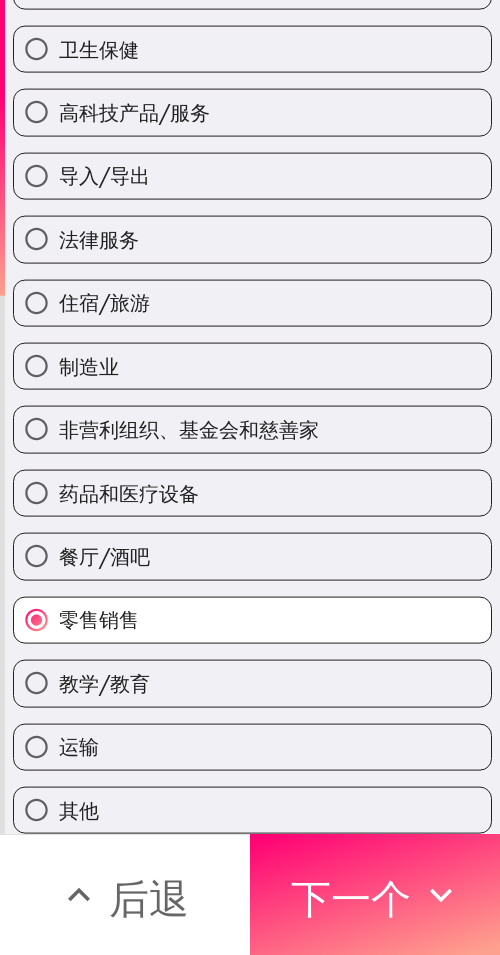 scroll, scrollTop: 348, scrollLeft: 0, axis: vertical 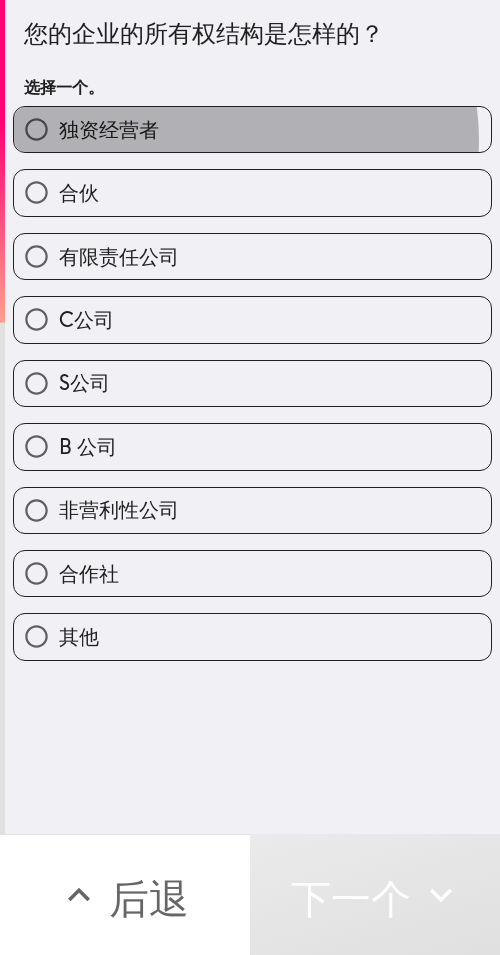 click on "独资经营者" at bounding box center (252, 129) 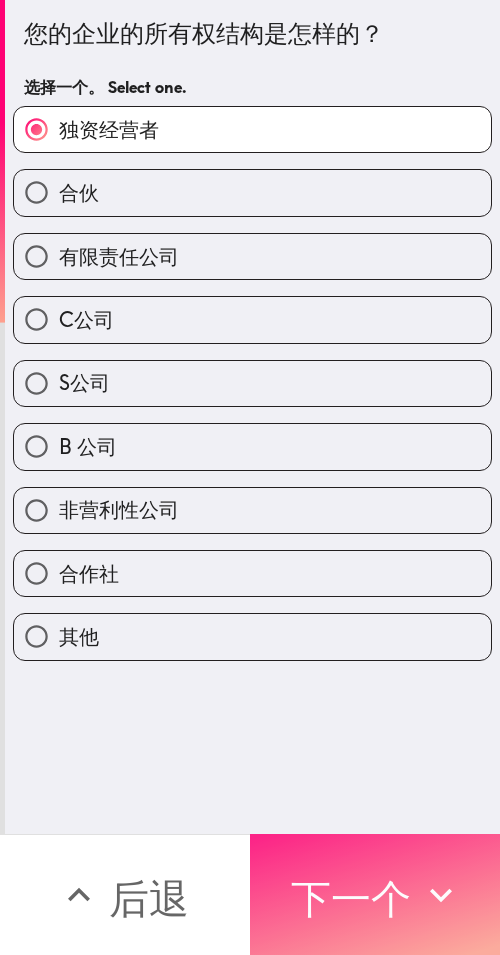 click on "下一个" at bounding box center (351, 898) 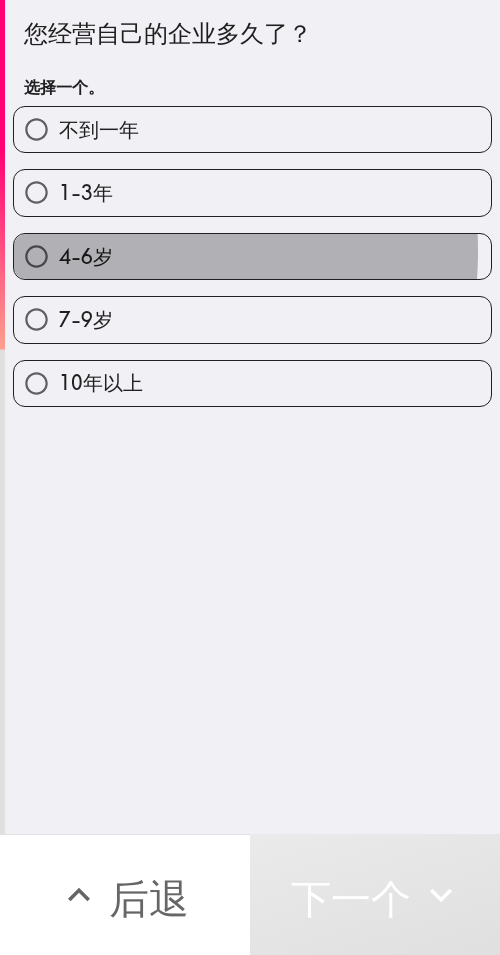 drag, startPoint x: 65, startPoint y: 251, endPoint x: 287, endPoint y: 261, distance: 222.22511 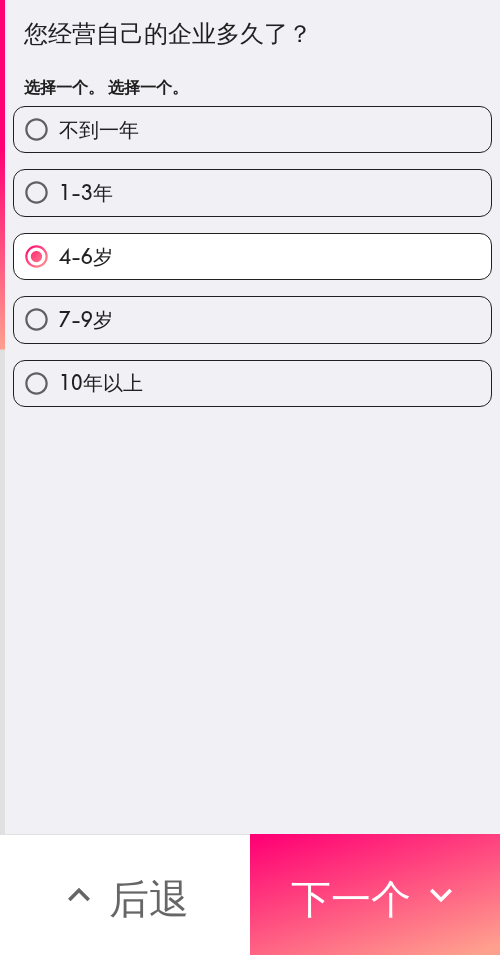 click on "不到一年 1-3年 4-6岁 7-9岁 10年以上" at bounding box center [244, 248] 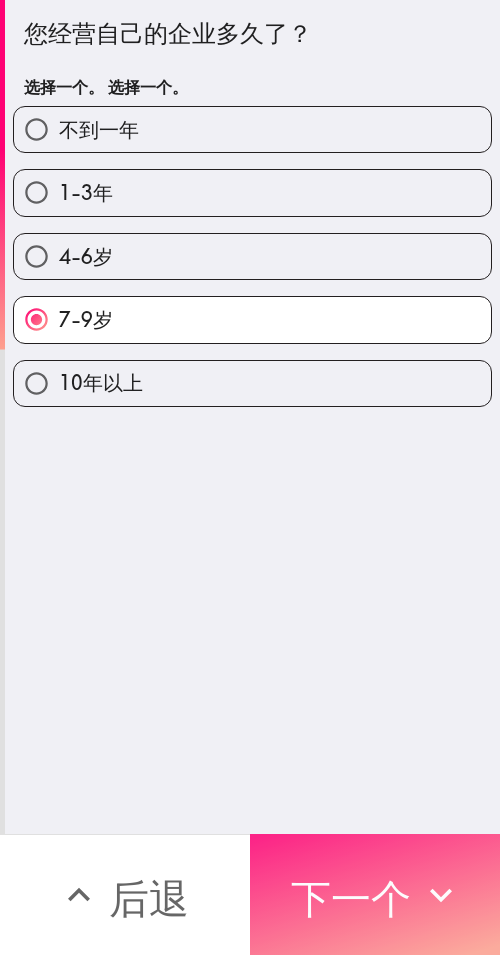 click on "下一个" at bounding box center (351, 898) 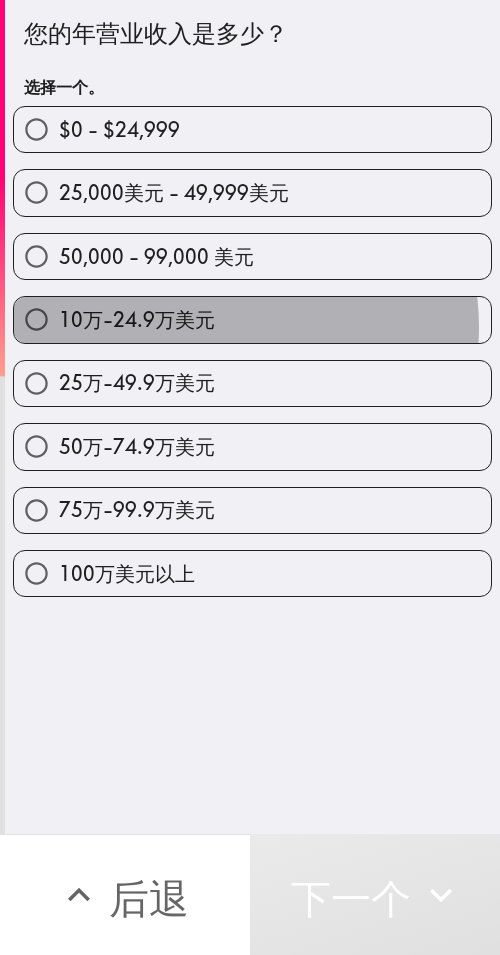 click on "10万-24.9万美元" at bounding box center [252, 319] 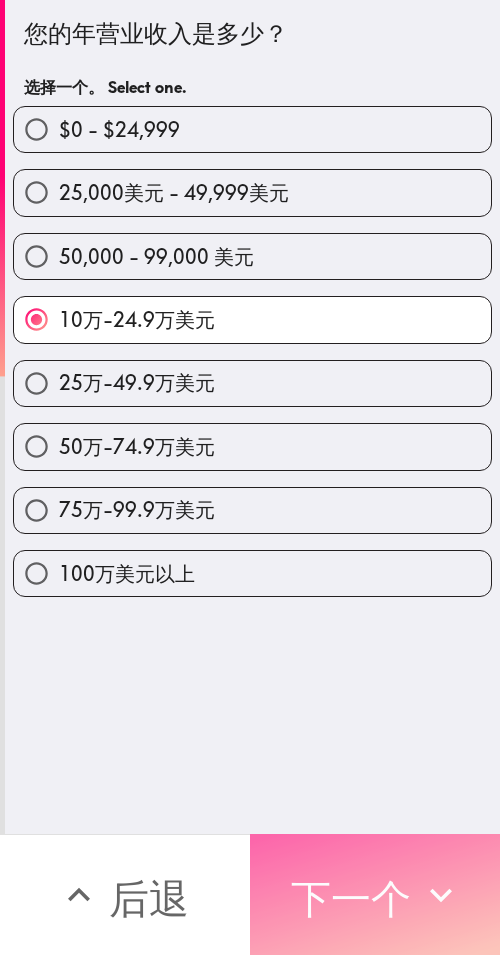 click on "下一个" at bounding box center [351, 895] 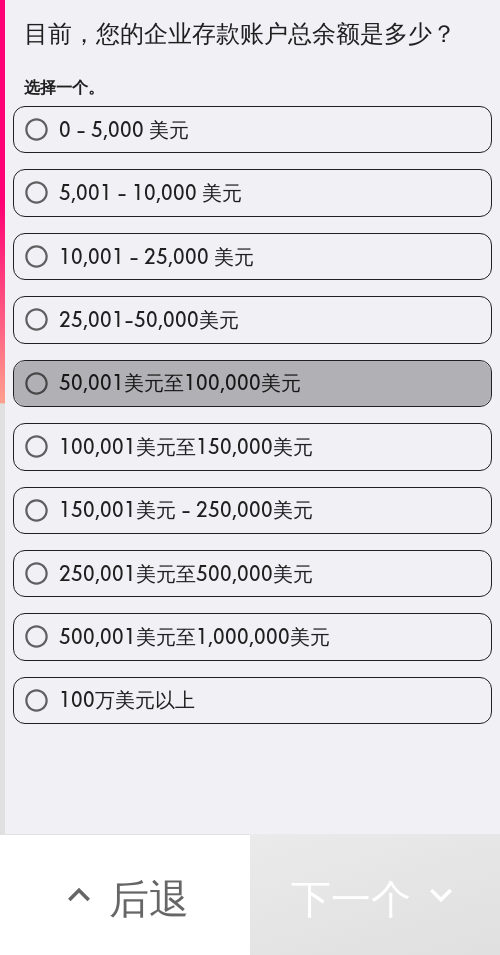 click on "50,001美元至100,000美元" at bounding box center (252, 383) 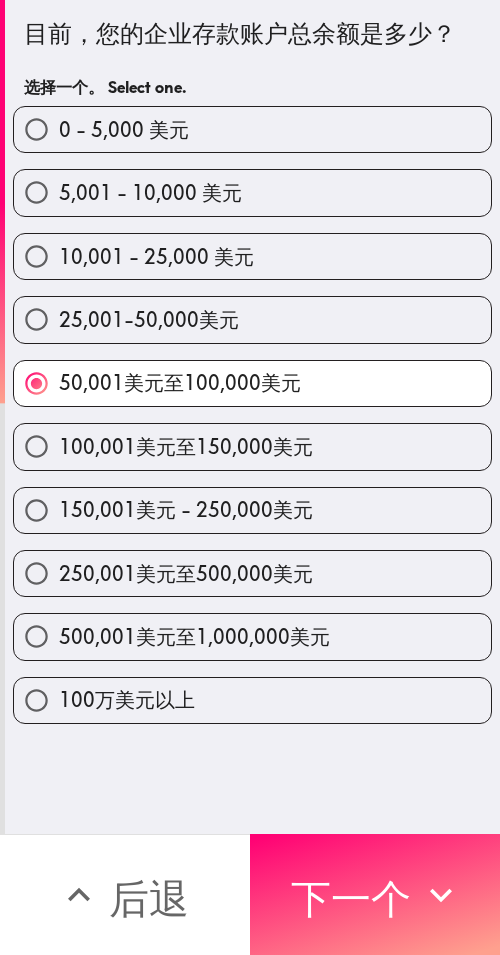 drag, startPoint x: 137, startPoint y: 480, endPoint x: 18, endPoint y: 498, distance: 120.353645 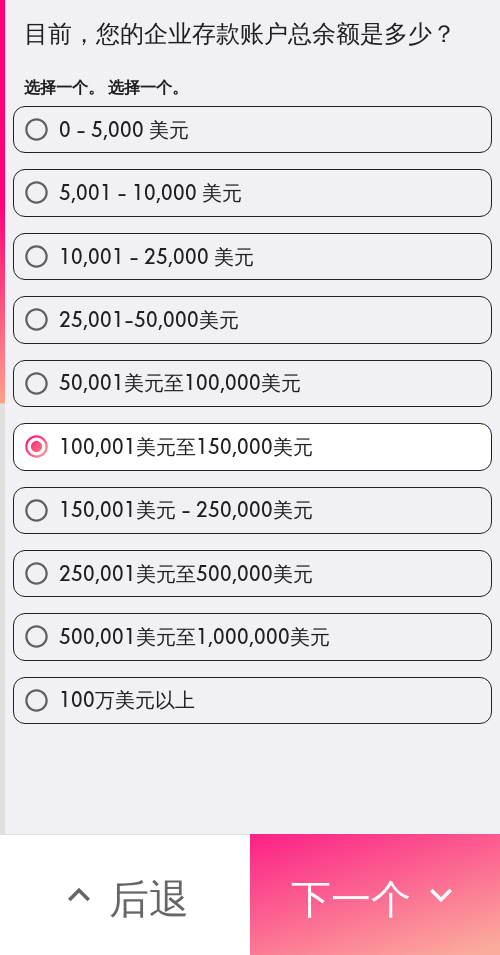 click on "下一个" at bounding box center [351, 898] 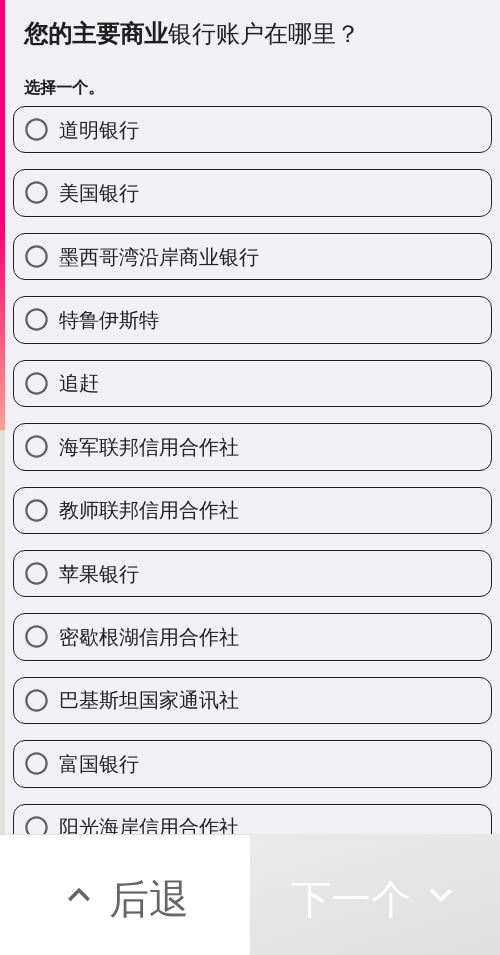 click on "美国银行" at bounding box center [252, 192] 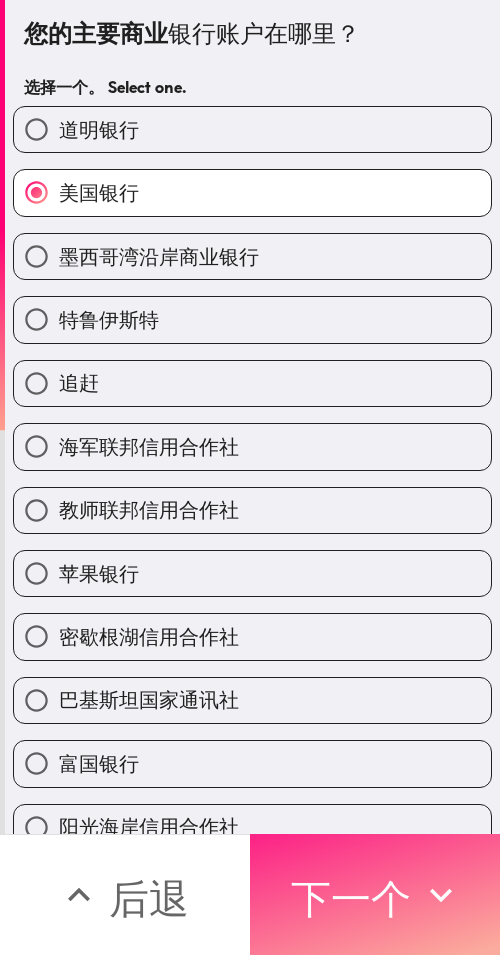 click on "下一个" at bounding box center (375, 894) 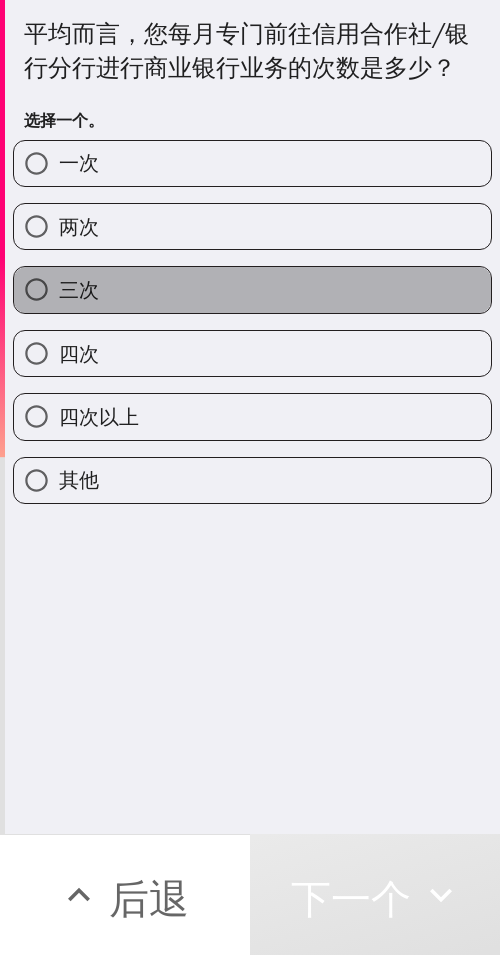 drag, startPoint x: 276, startPoint y: 315, endPoint x: 74, endPoint y: 454, distance: 245.204 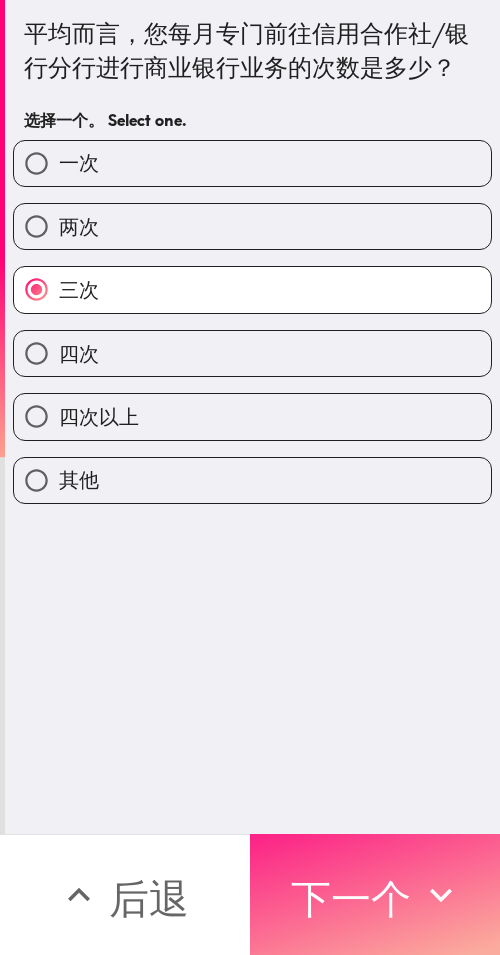 click on "下一个" at bounding box center (351, 898) 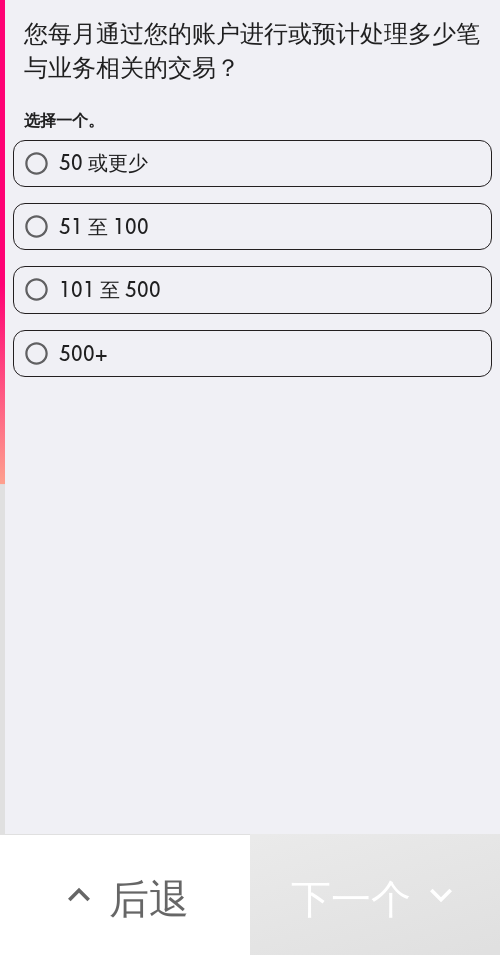 click on "50 或更少" at bounding box center (252, 163) 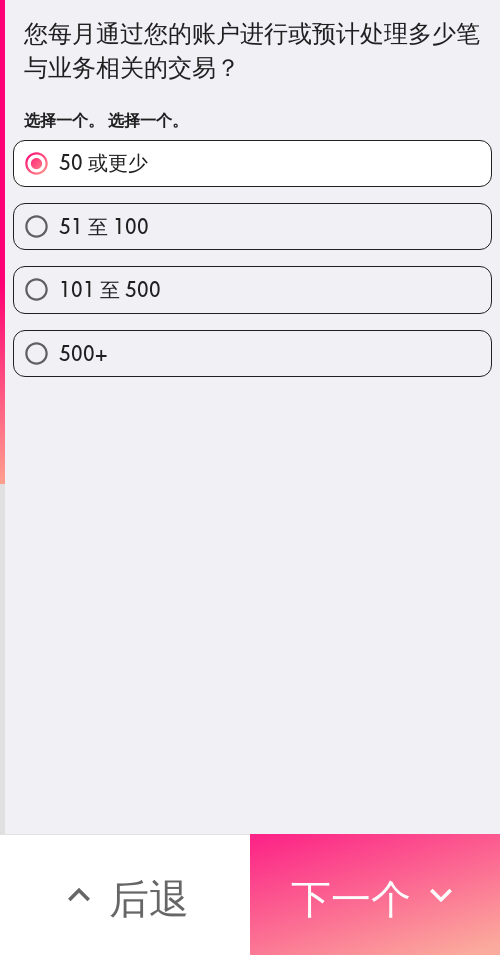 click 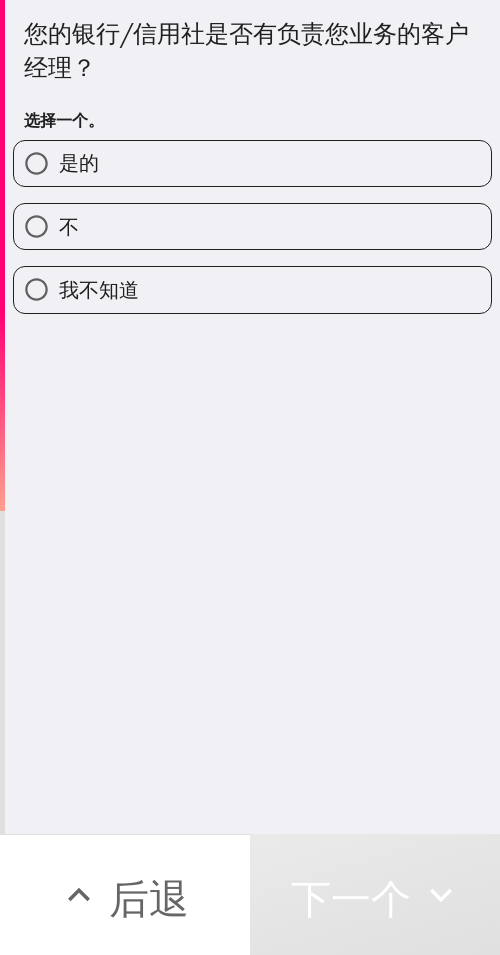 click on "是的" at bounding box center [252, 163] 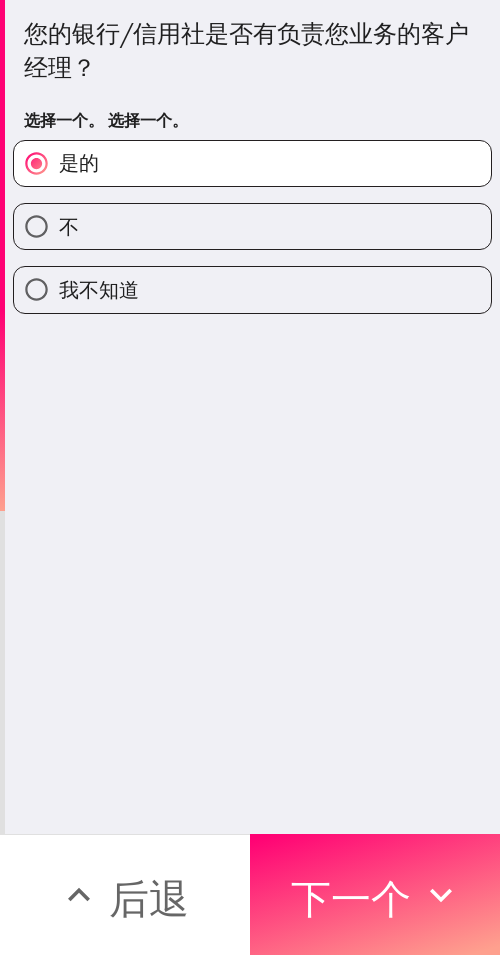 click on "不" at bounding box center (252, 226) 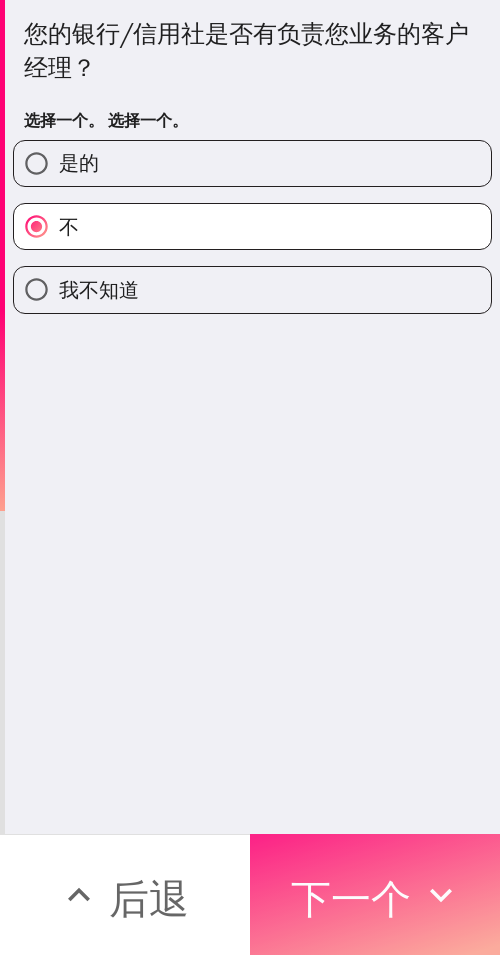 click on "下一个" at bounding box center [375, 894] 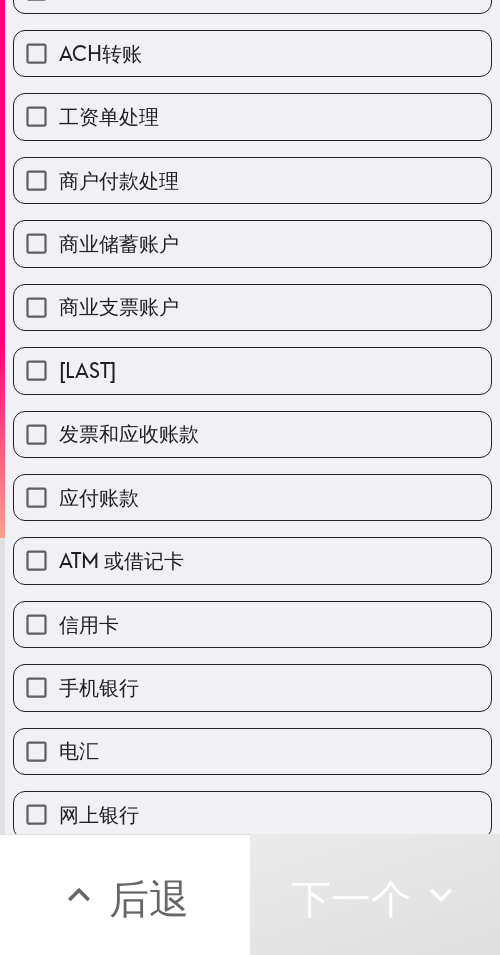 scroll, scrollTop: 300, scrollLeft: 0, axis: vertical 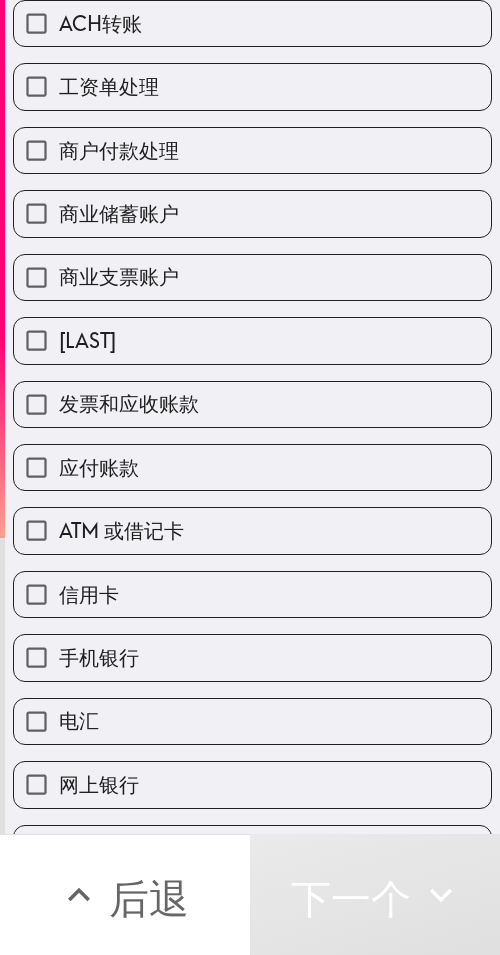 click on "手机银行" at bounding box center (244, 649) 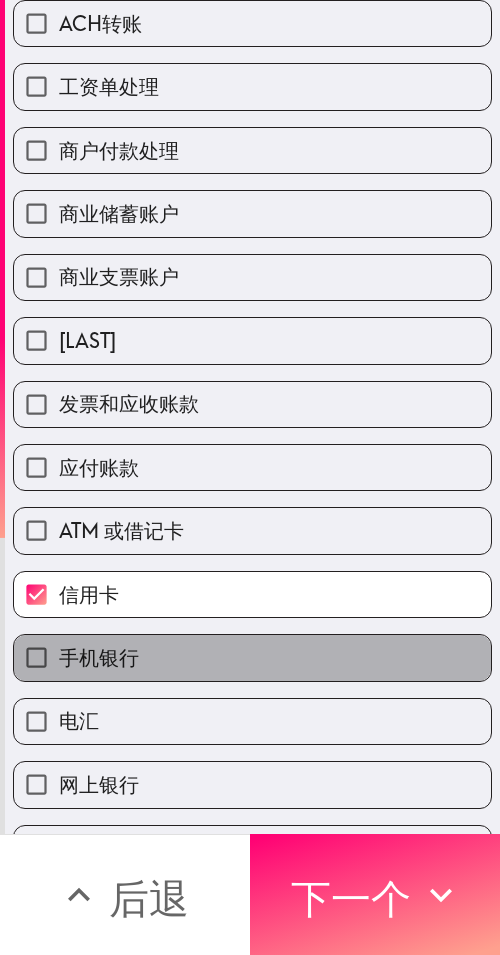 click on "手机银行" at bounding box center (252, 657) 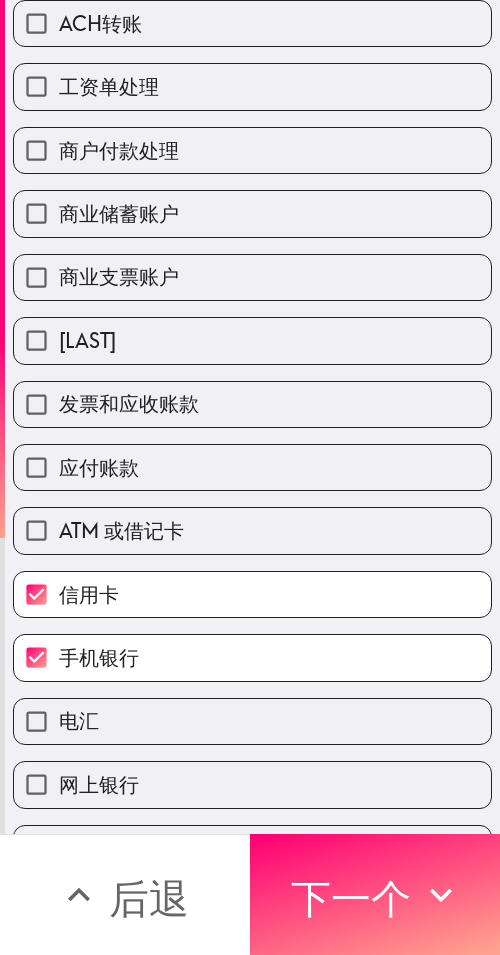 click on "网上银行" at bounding box center (252, 784) 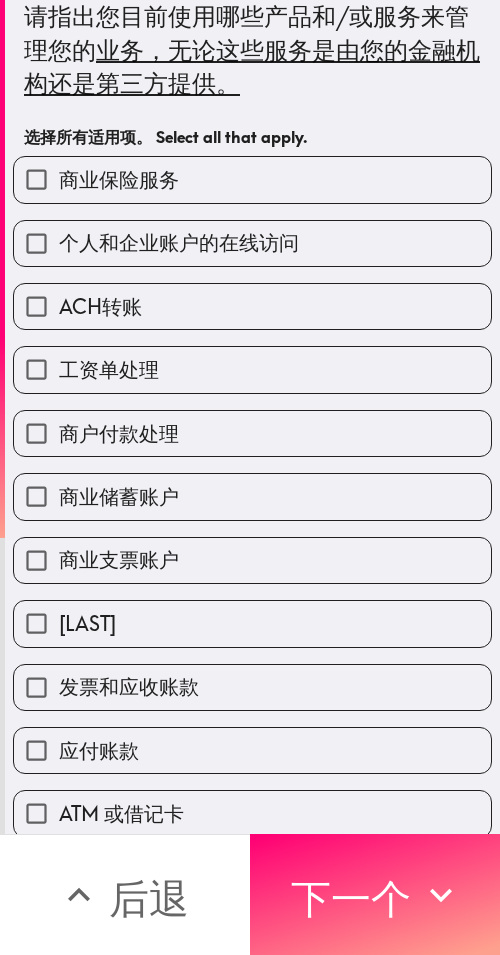 scroll, scrollTop: 0, scrollLeft: 0, axis: both 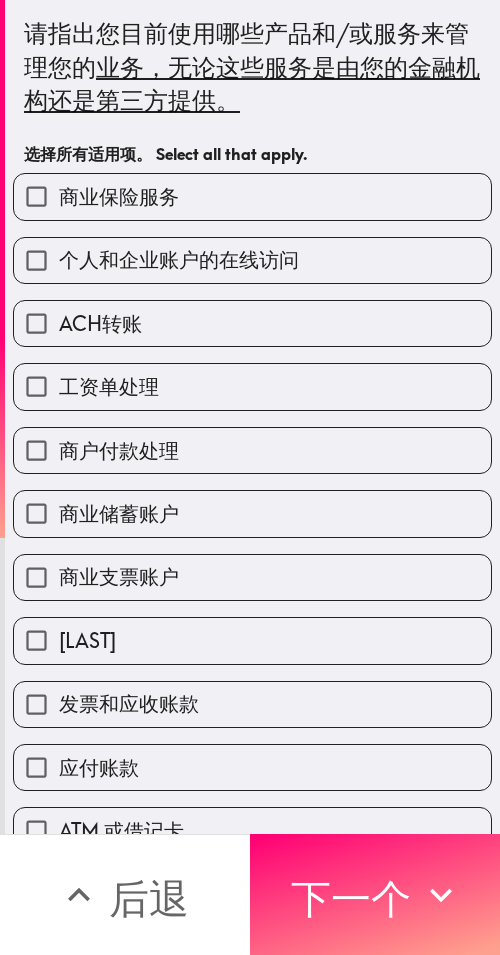click on "商业保险服务" at bounding box center (252, 196) 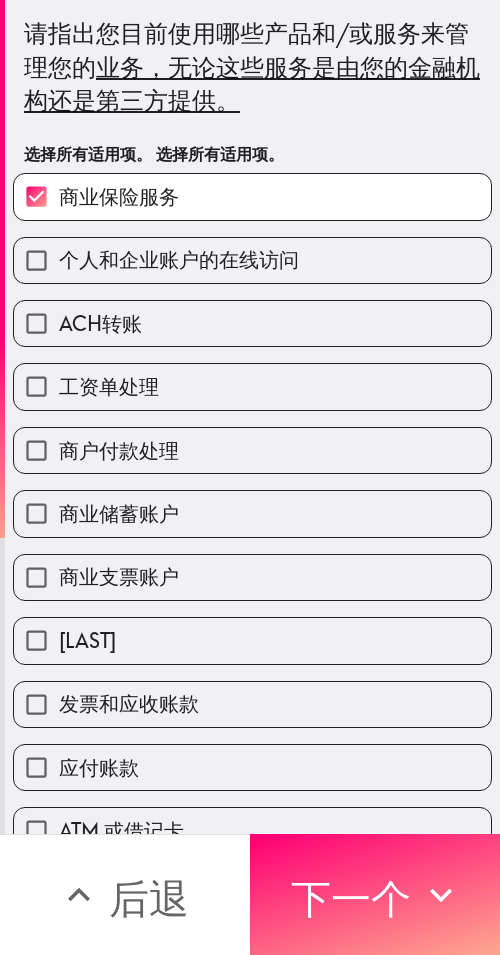 click on "商业储蓄账户" at bounding box center [252, 513] 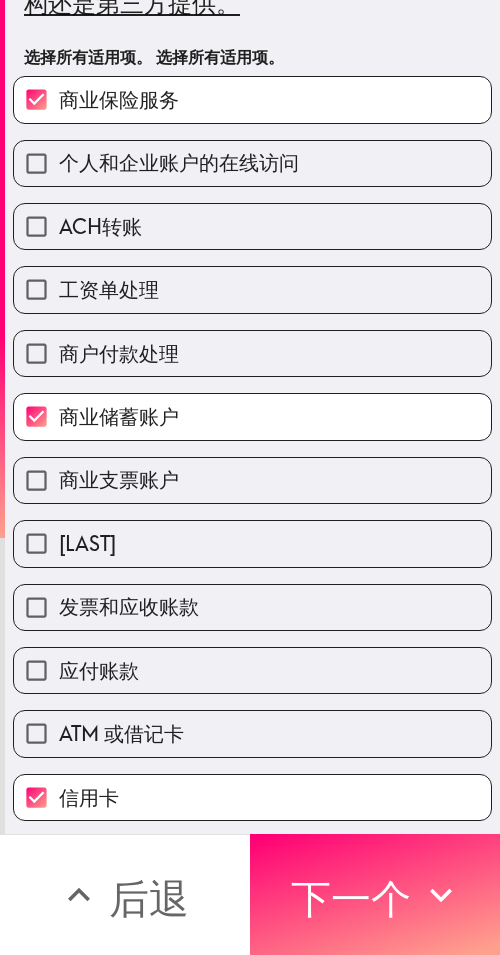 scroll, scrollTop: 100, scrollLeft: 0, axis: vertical 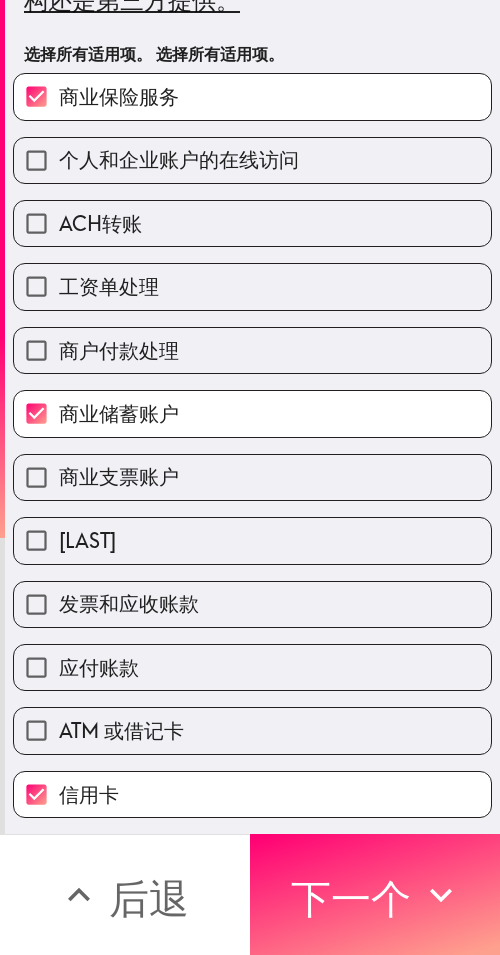 click on "泽勒" at bounding box center [252, 540] 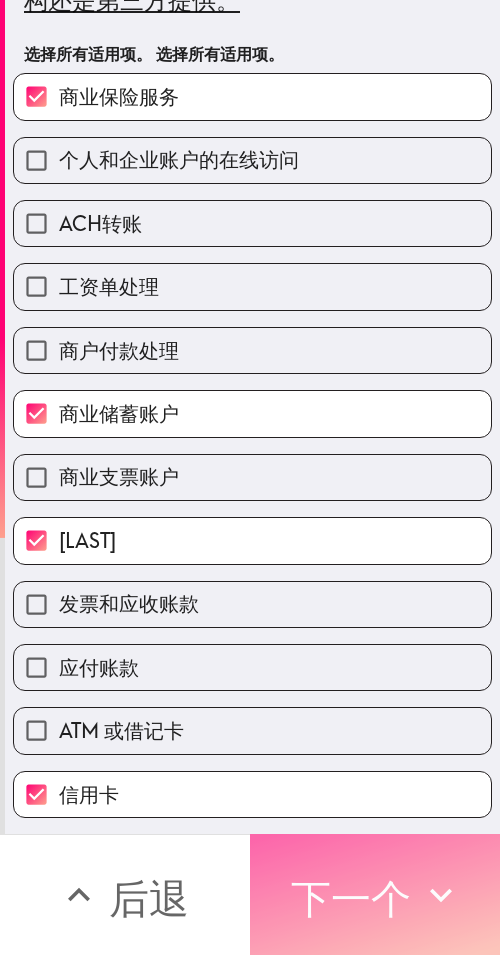 click 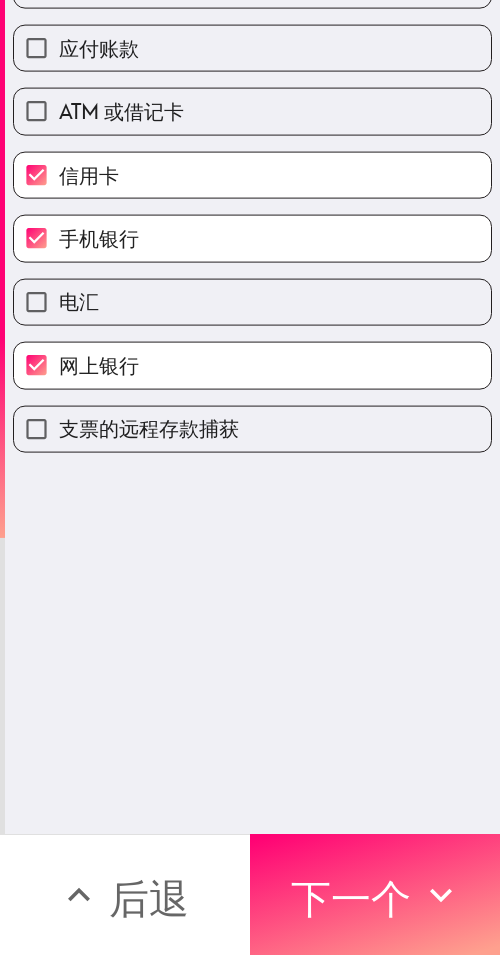 scroll, scrollTop: 0, scrollLeft: 0, axis: both 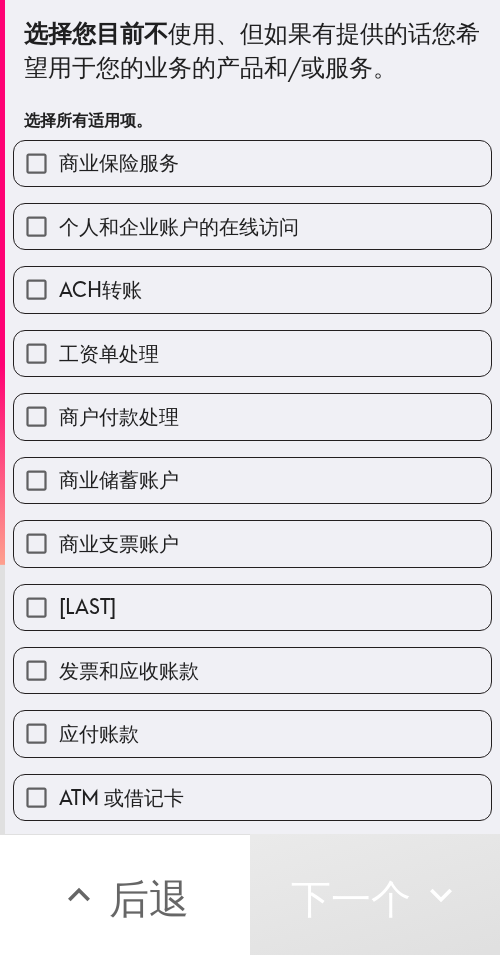 click on "工资单处理" at bounding box center [244, 345] 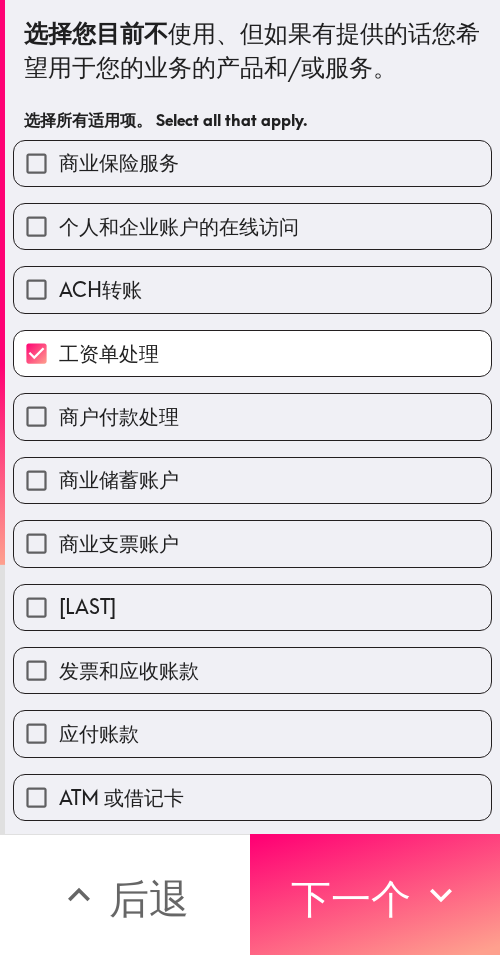 click on "ACH转账" at bounding box center (252, 289) 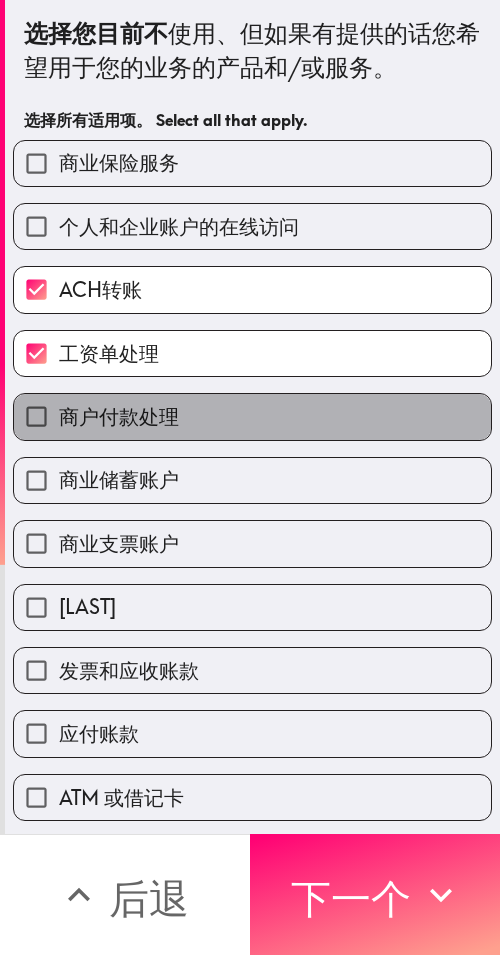 click on "商户付款处理" at bounding box center (252, 416) 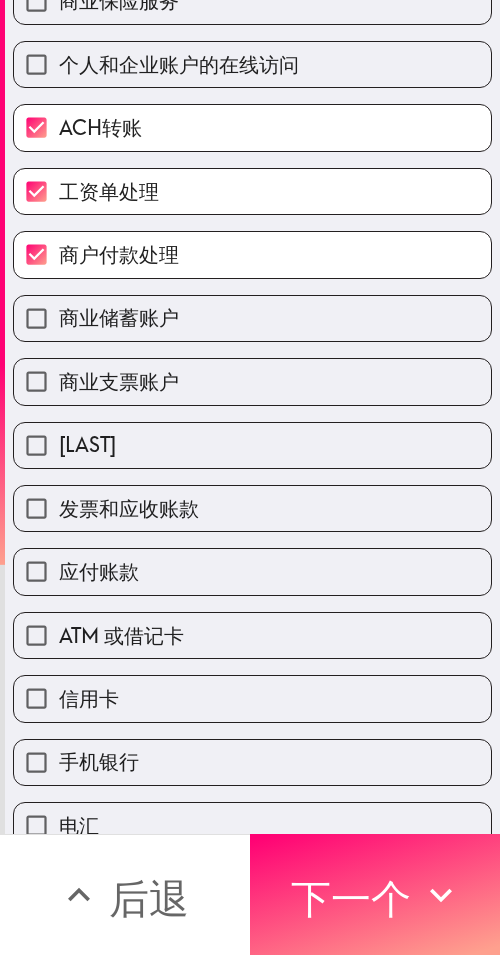 scroll, scrollTop: 200, scrollLeft: 0, axis: vertical 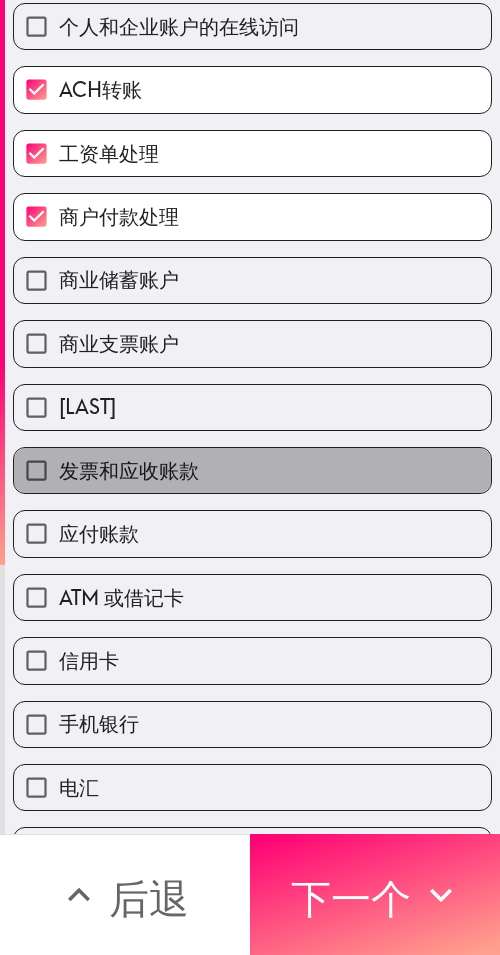click on "发票和应收账款" at bounding box center [252, 470] 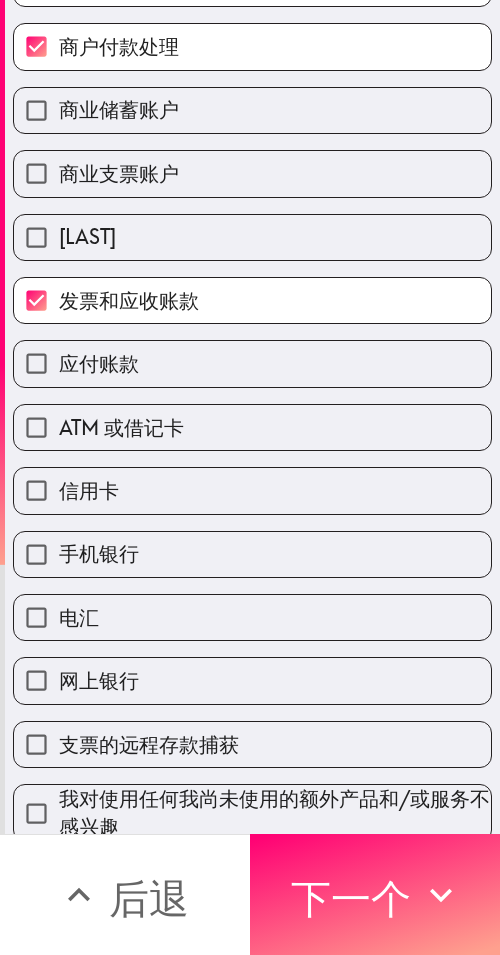 scroll, scrollTop: 393, scrollLeft: 0, axis: vertical 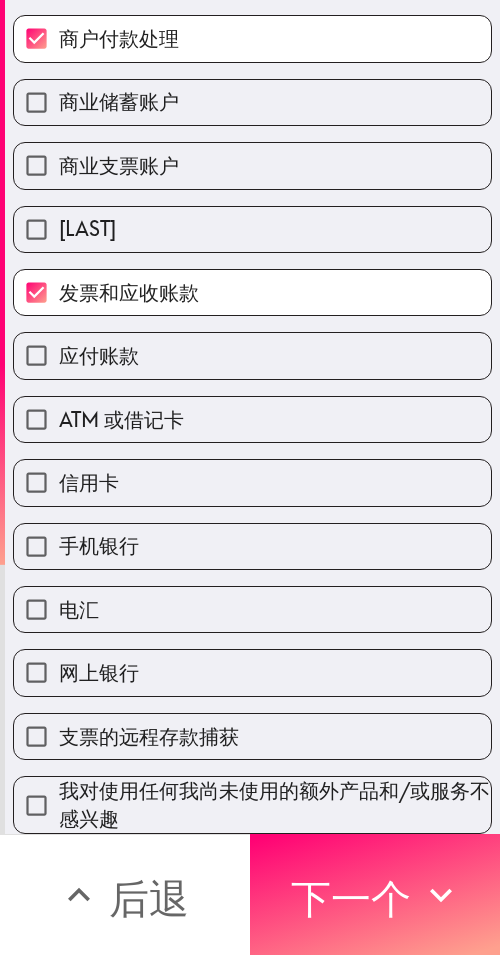click on "支票的远程存款捕获" at bounding box center [252, 736] 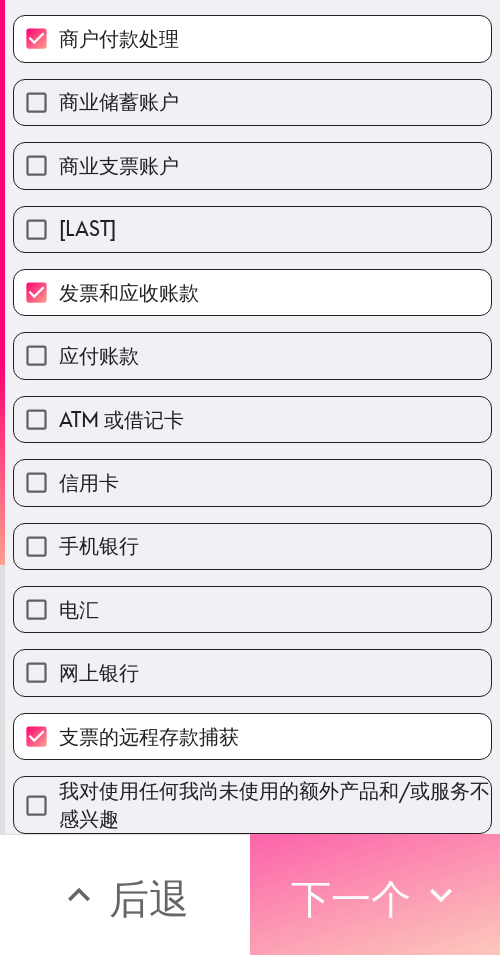click on "下一个" at bounding box center (375, 894) 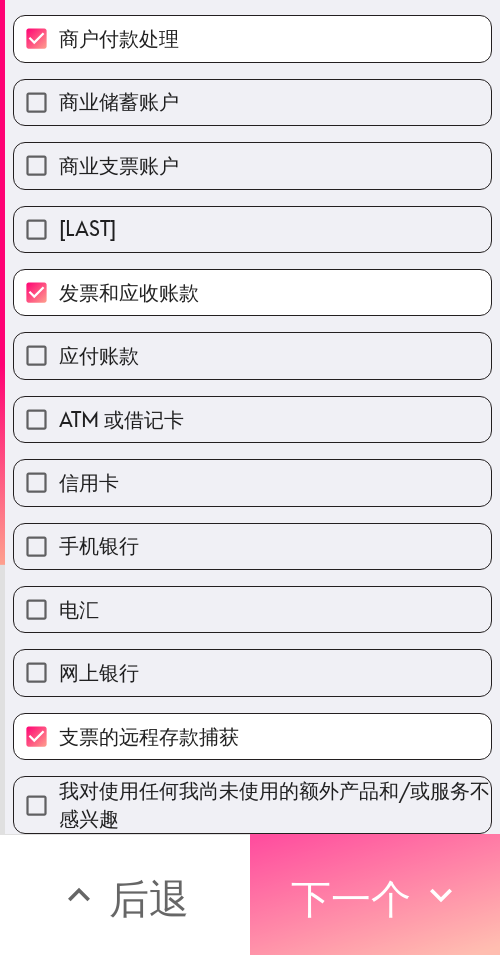 scroll, scrollTop: 0, scrollLeft: 0, axis: both 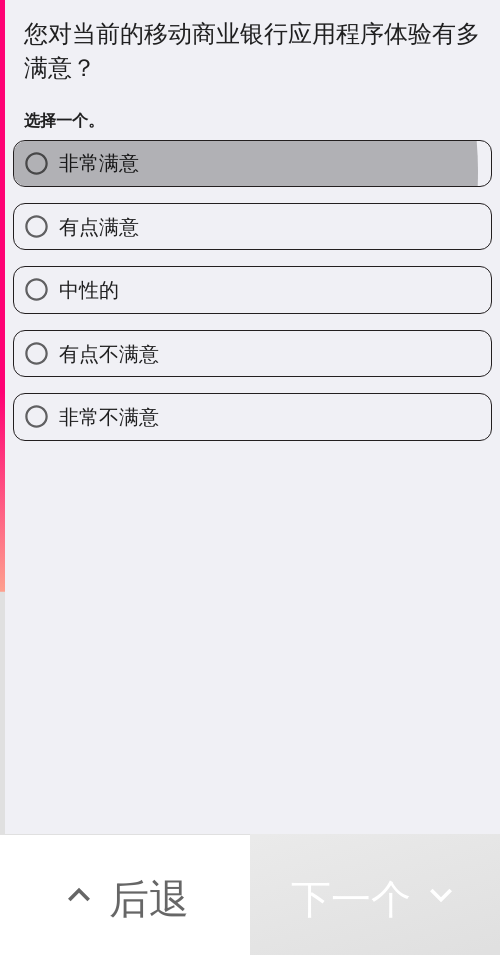 click on "非常满意" at bounding box center [99, 162] 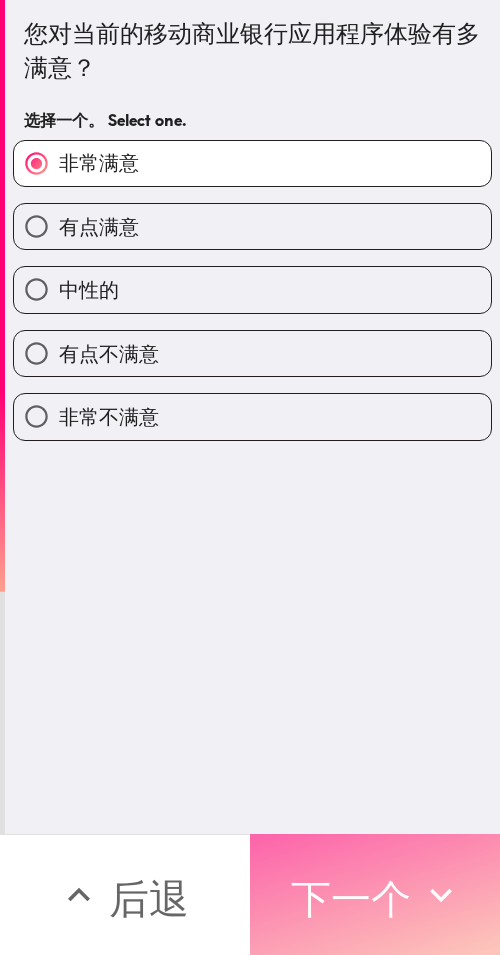 click on "下一个" at bounding box center [351, 898] 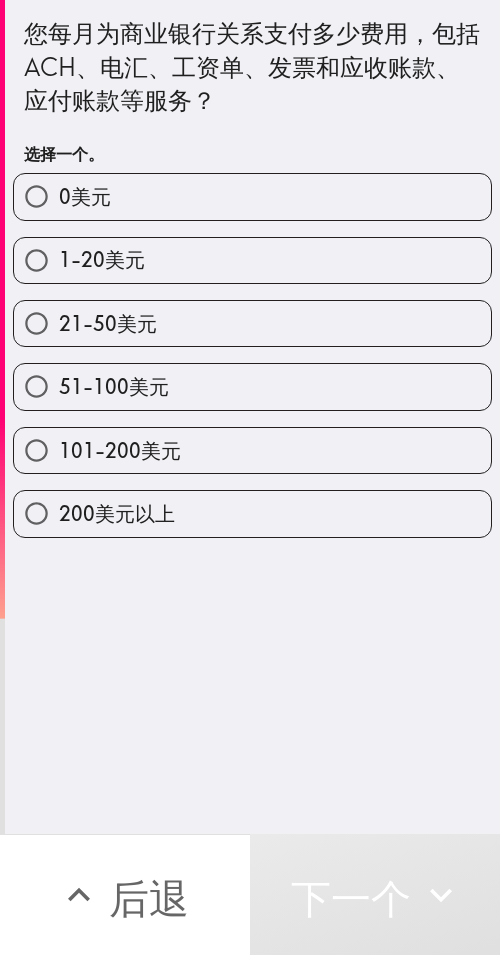 click on "21-50美元" at bounding box center (252, 323) 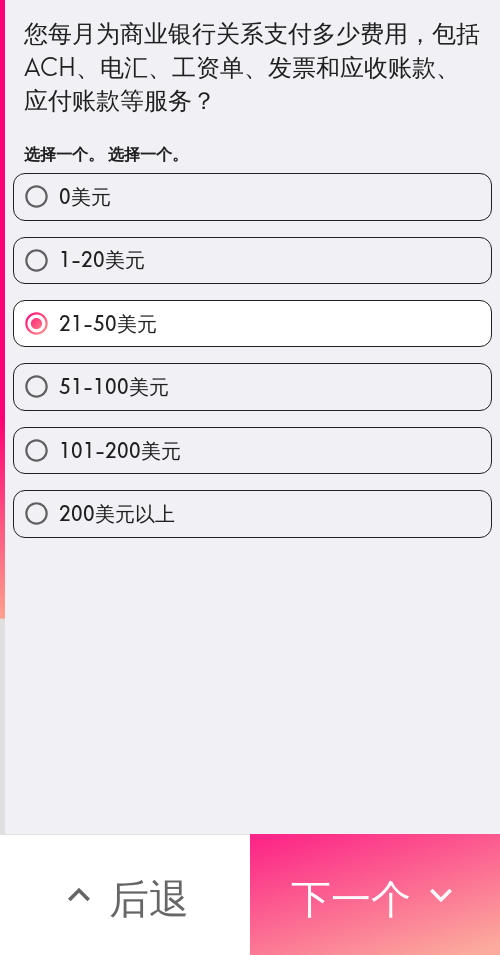 click 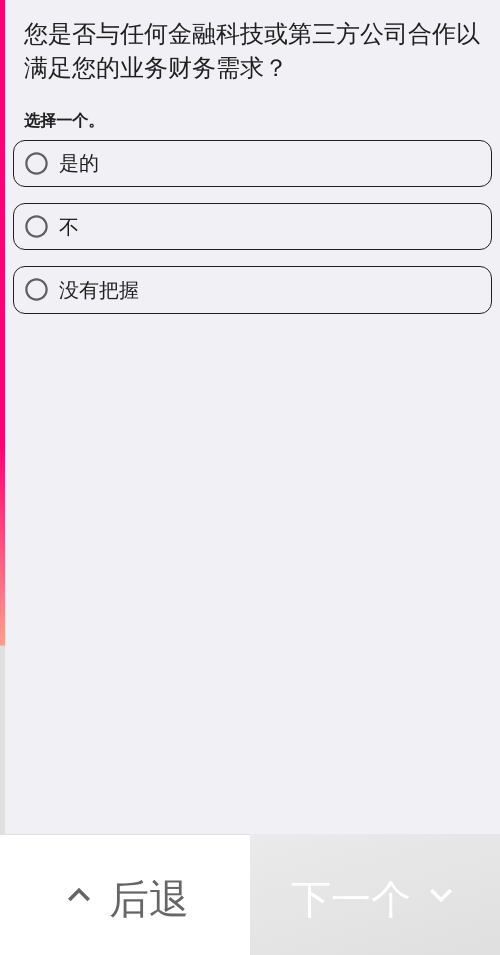 click on "是的" at bounding box center [252, 163] 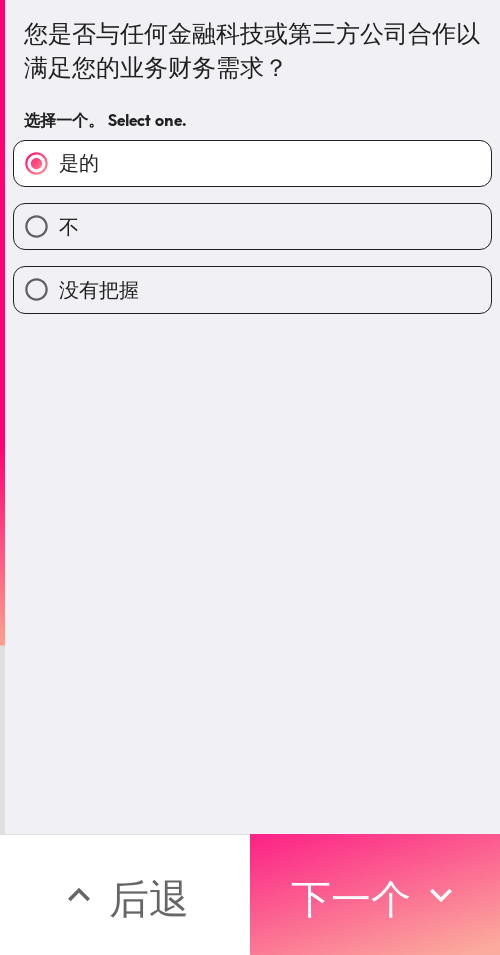 click on "下一个" at bounding box center (351, 898) 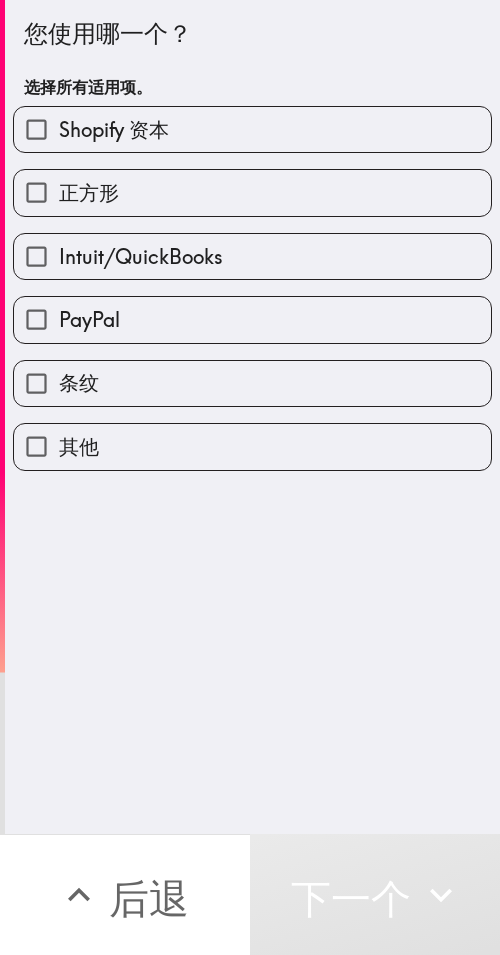 drag, startPoint x: 220, startPoint y: 256, endPoint x: 225, endPoint y: 232, distance: 24.5153 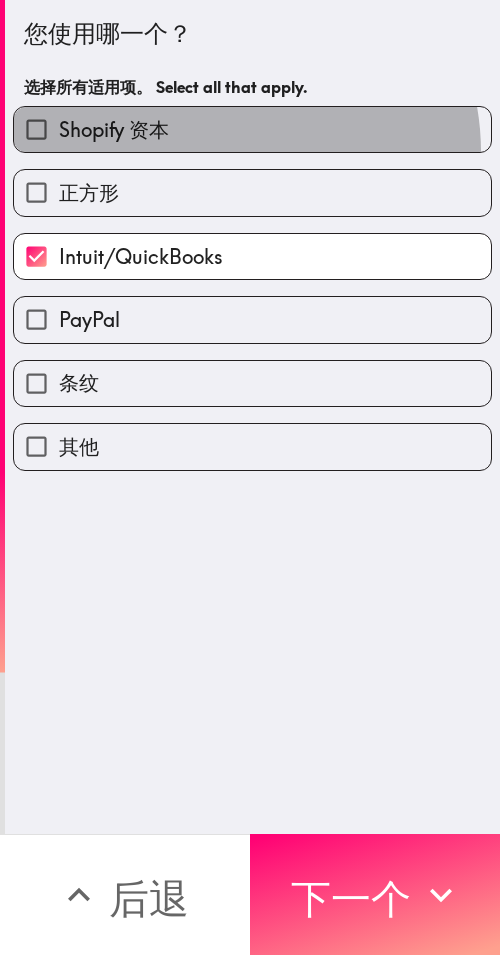 click on "Shopify 资本" at bounding box center (252, 129) 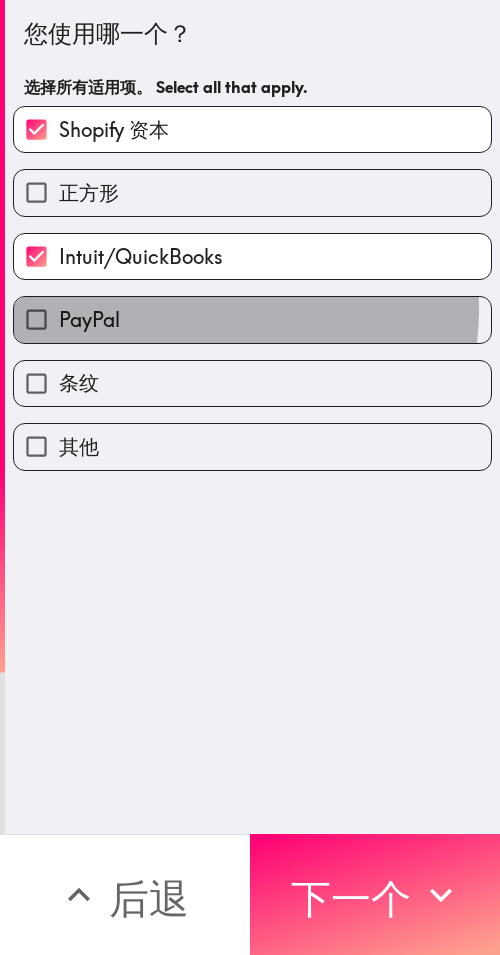 click on "PayPal" at bounding box center [252, 319] 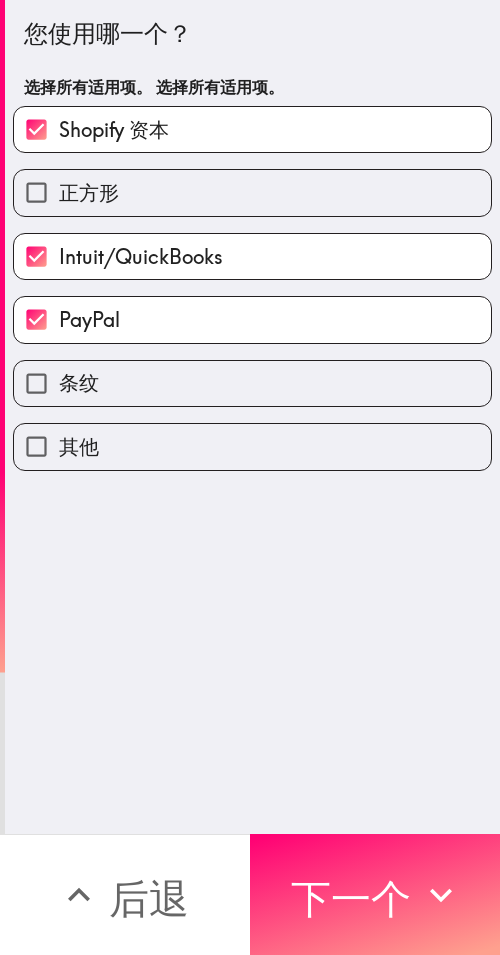 drag, startPoint x: 434, startPoint y: 863, endPoint x: 298, endPoint y: 816, distance: 143.89232 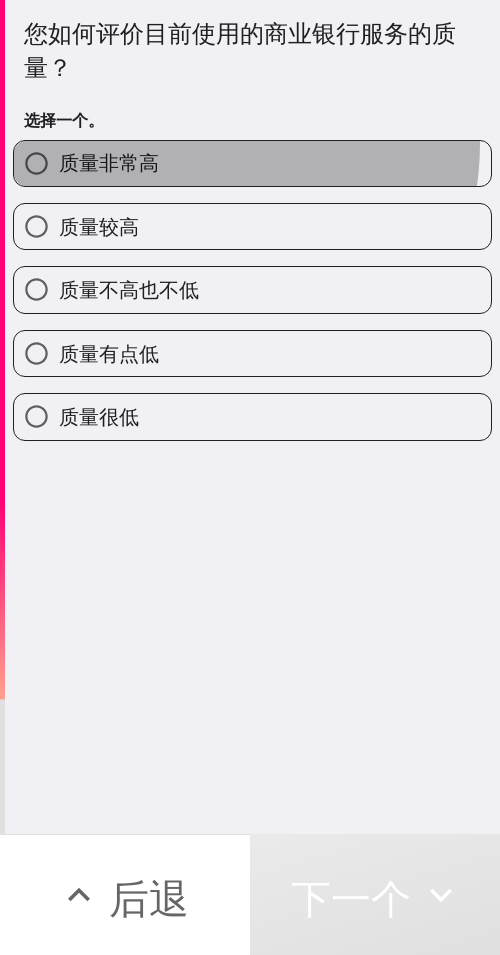 drag, startPoint x: 172, startPoint y: 143, endPoint x: 27, endPoint y: 348, distance: 251.0976 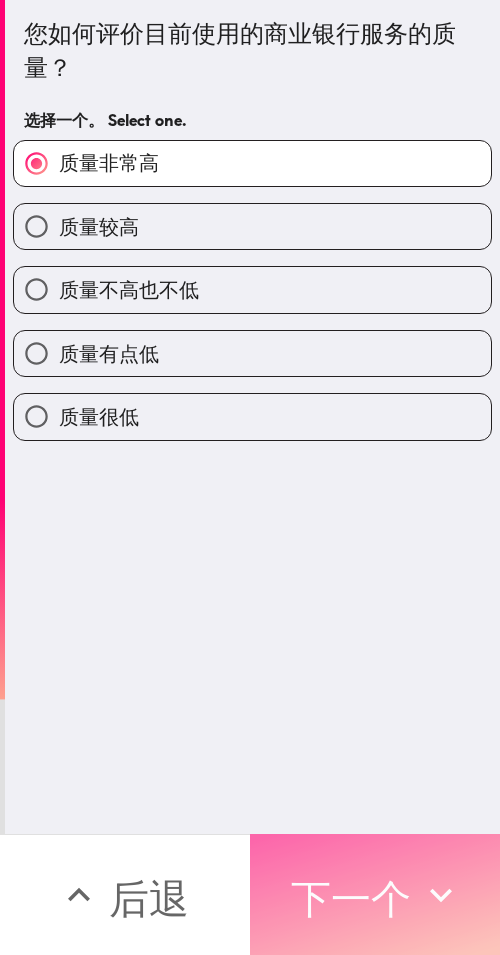 drag, startPoint x: 445, startPoint y: 884, endPoint x: 351, endPoint y: 860, distance: 97.015465 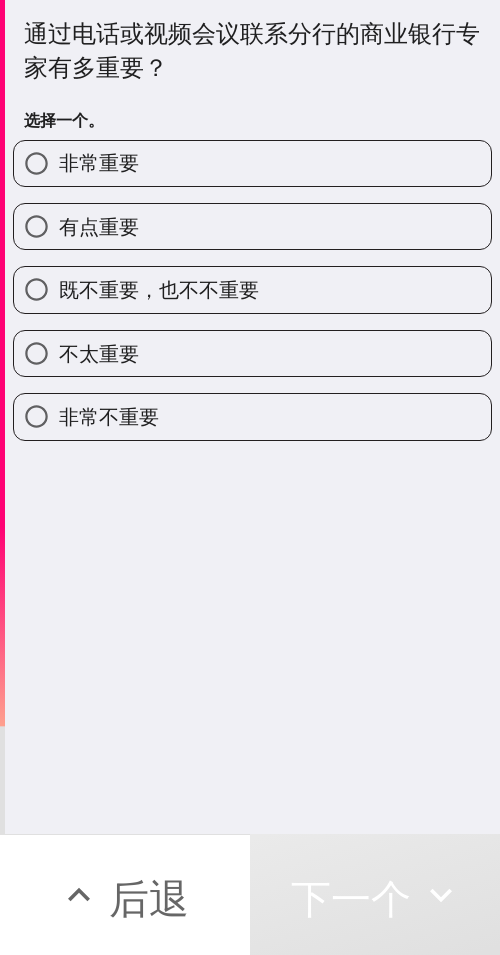 drag, startPoint x: 200, startPoint y: 316, endPoint x: 39, endPoint y: 415, distance: 189.00264 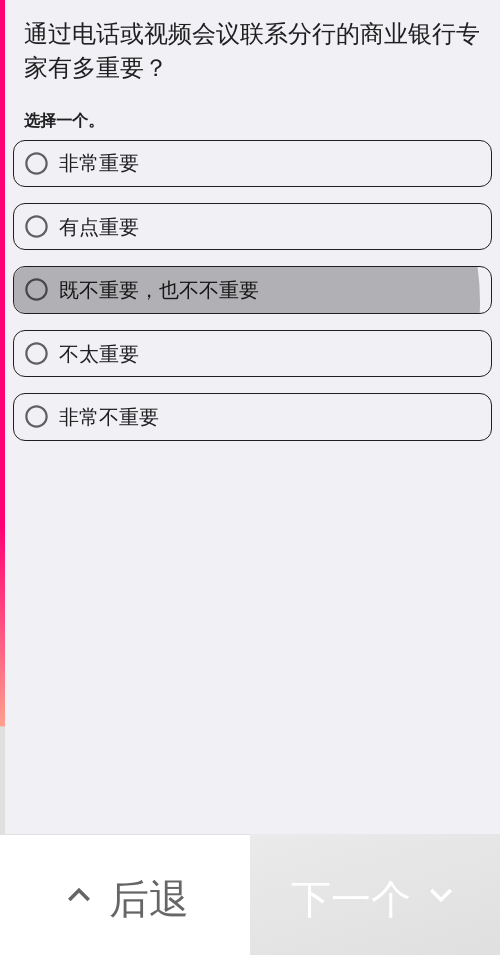 click on "既不重要，也不不重要" at bounding box center [159, 289] 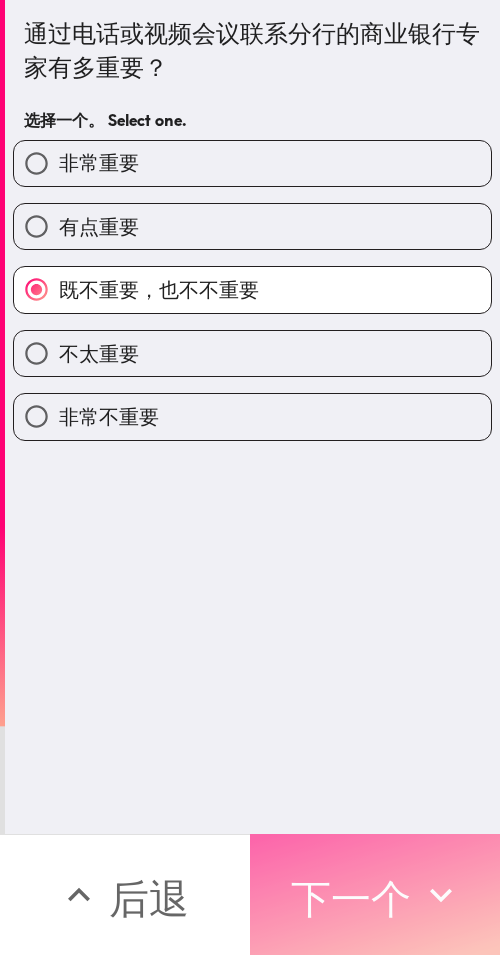 click on "下一个" at bounding box center (351, 898) 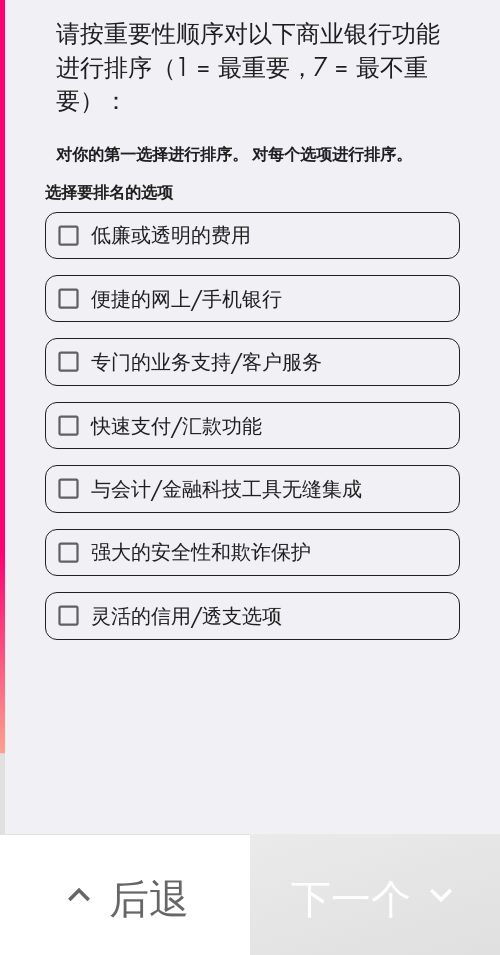 click on "强大的安全性和欺诈保护" at bounding box center (252, 552) 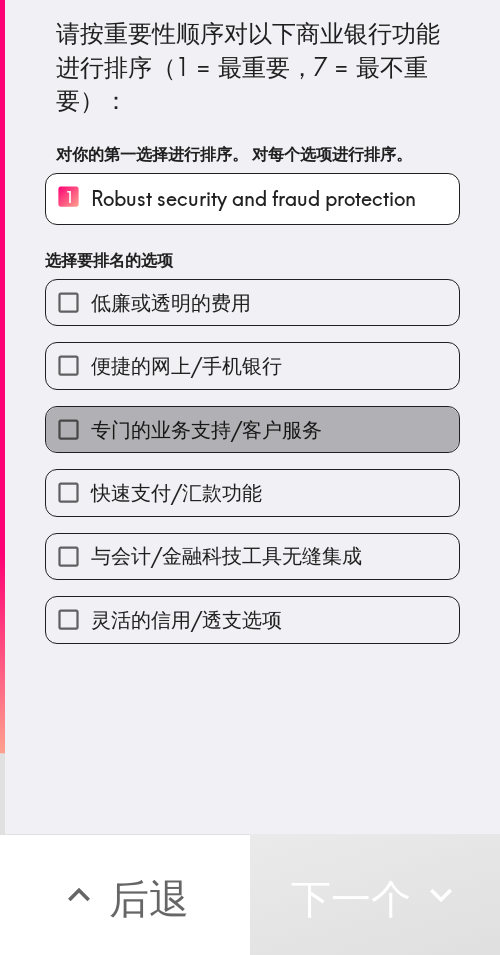 drag, startPoint x: 338, startPoint y: 428, endPoint x: 294, endPoint y: 379, distance: 65.8559 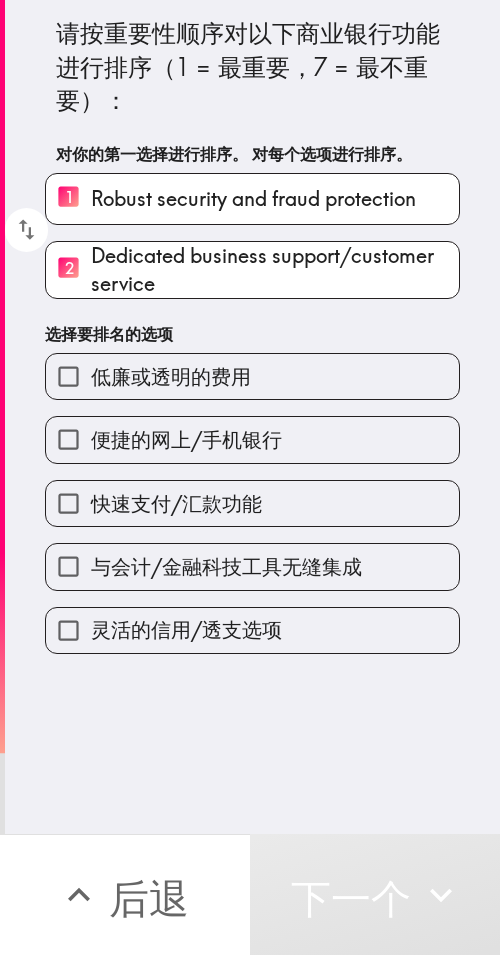 click on "便捷的网上/手机银行" at bounding box center (244, 431) 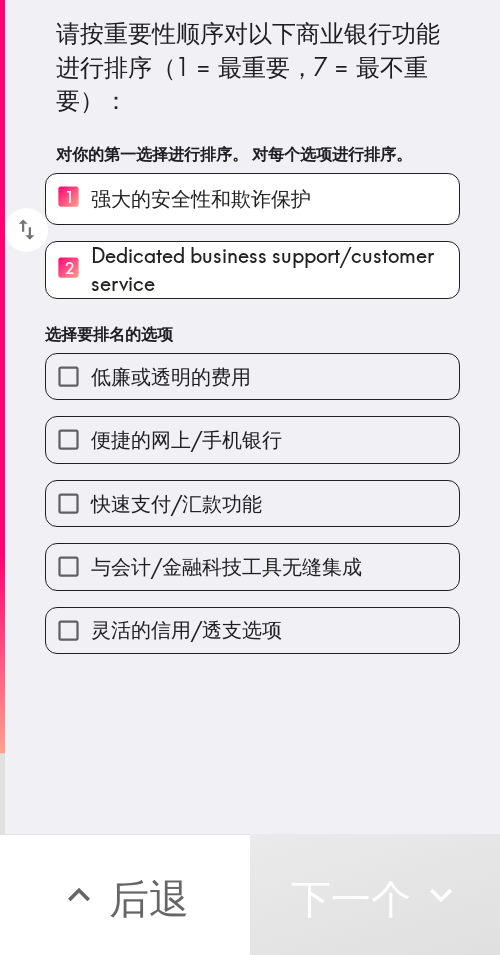 drag, startPoint x: 206, startPoint y: 626, endPoint x: 206, endPoint y: 637, distance: 11 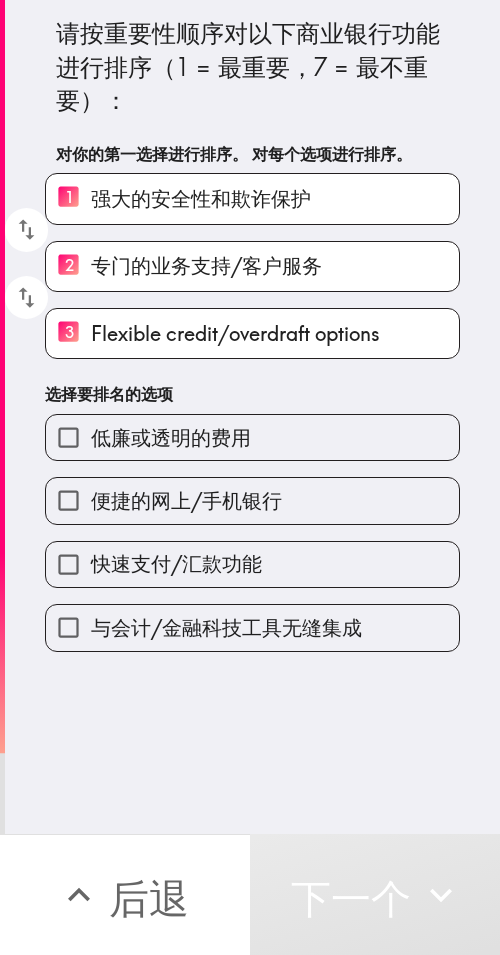 drag, startPoint x: 129, startPoint y: 651, endPoint x: 143, endPoint y: 609, distance: 44.27189 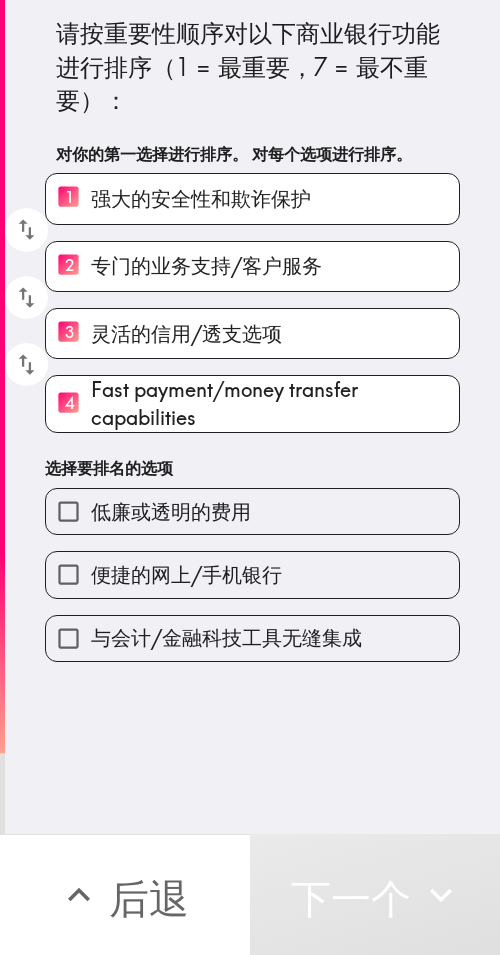 click on "低廉或透明的费用" at bounding box center [171, 511] 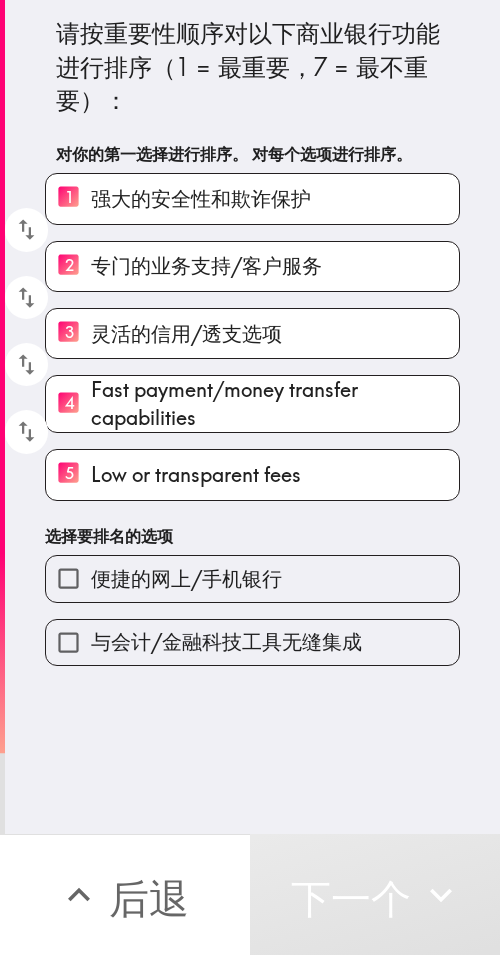 drag, startPoint x: 200, startPoint y: 600, endPoint x: 208, endPoint y: 629, distance: 30.083218 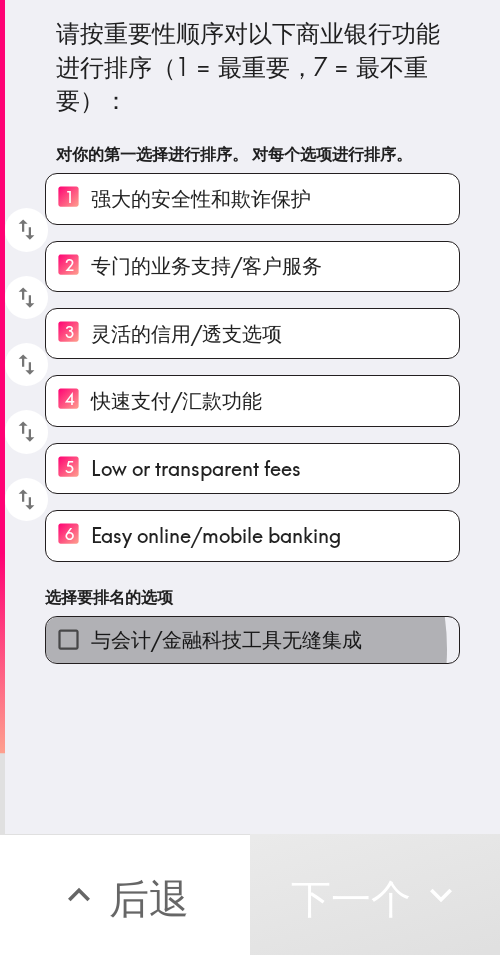 drag, startPoint x: 201, startPoint y: 649, endPoint x: 1, endPoint y: 679, distance: 202.23749 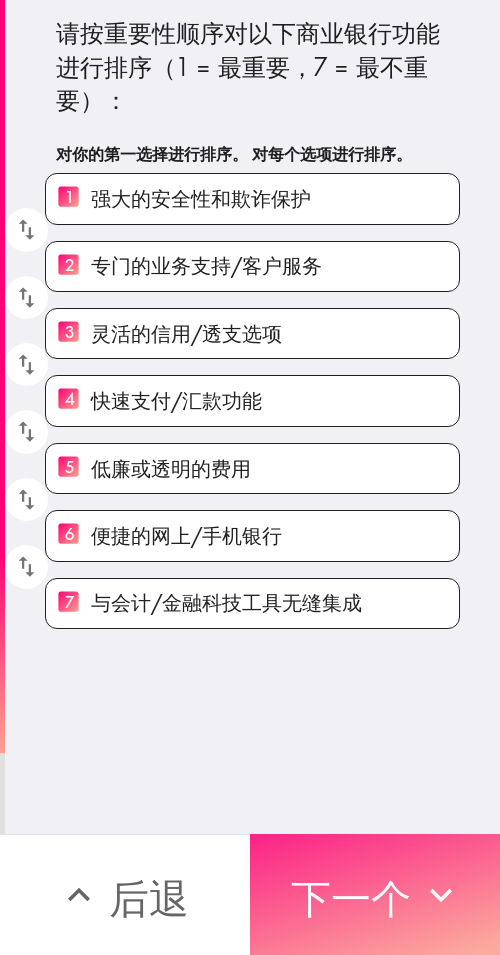 drag, startPoint x: 463, startPoint y: 865, endPoint x: 431, endPoint y: 865, distance: 32 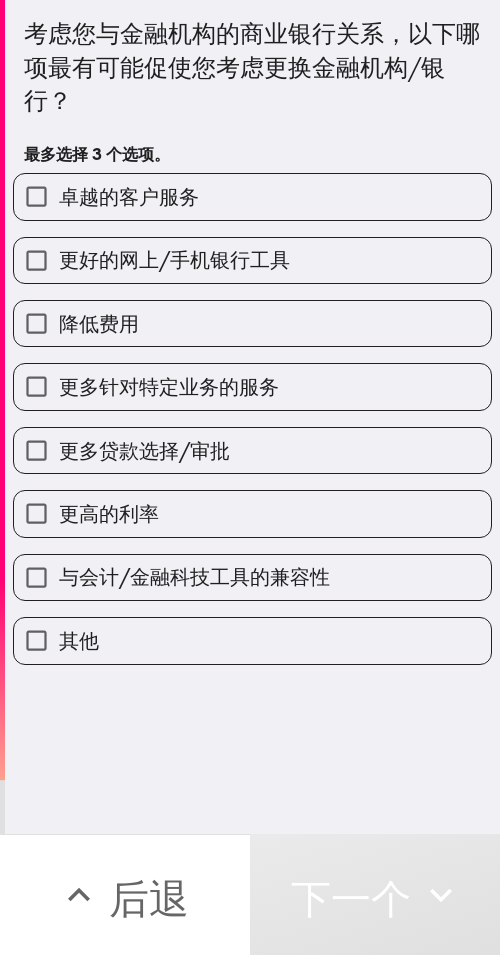 drag, startPoint x: 252, startPoint y: 536, endPoint x: 251, endPoint y: 510, distance: 26.019224 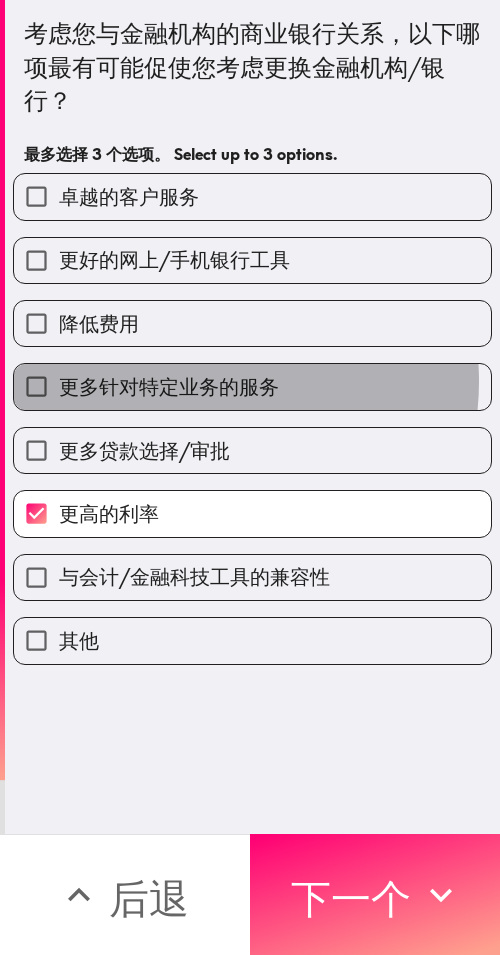 drag, startPoint x: 191, startPoint y: 381, endPoint x: 186, endPoint y: 371, distance: 11.18034 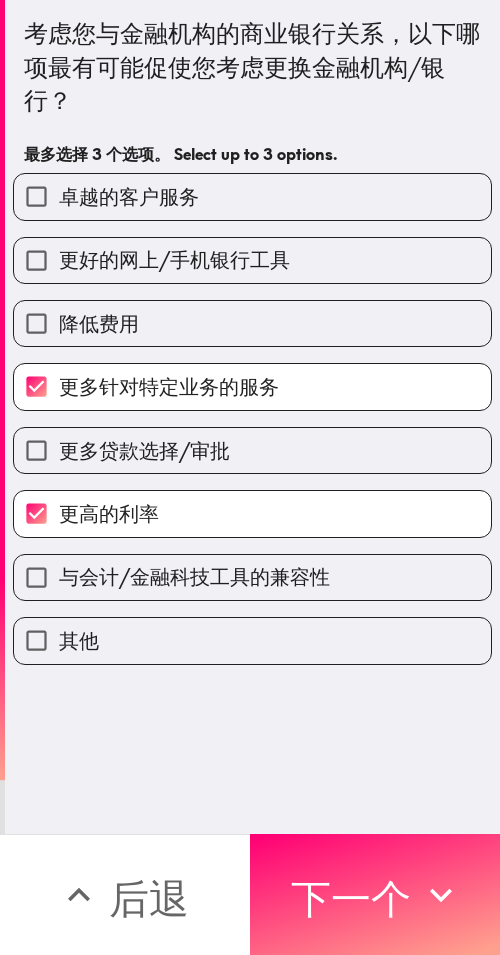 click on "更好的网上/手机银行工具" at bounding box center (174, 259) 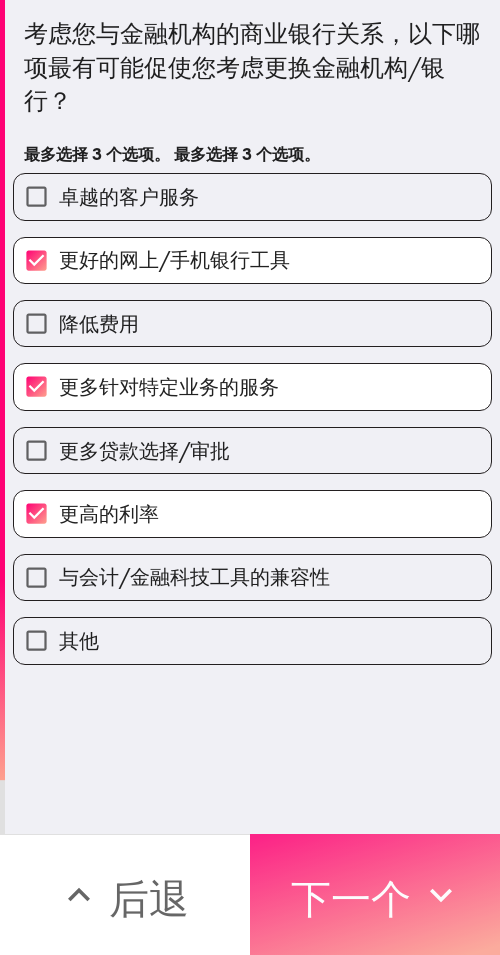 click on "下一个" at bounding box center [351, 898] 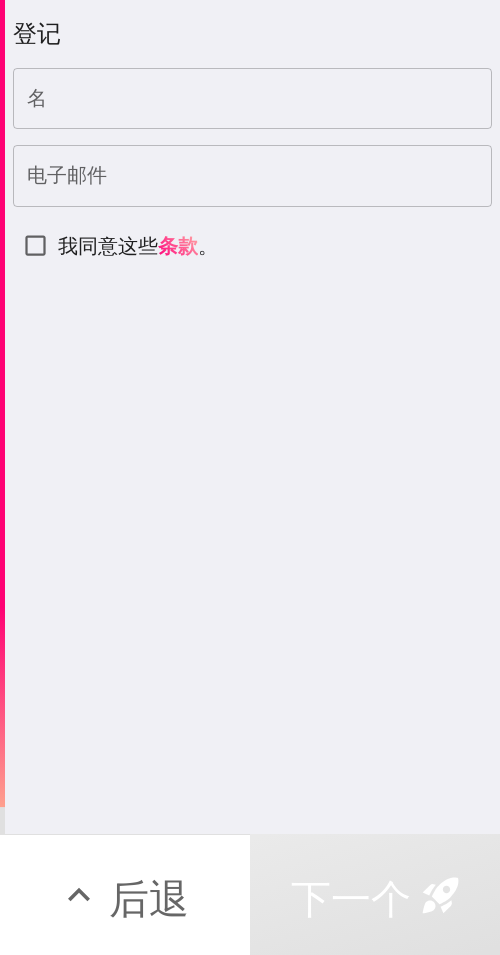 scroll, scrollTop: 0, scrollLeft: 0, axis: both 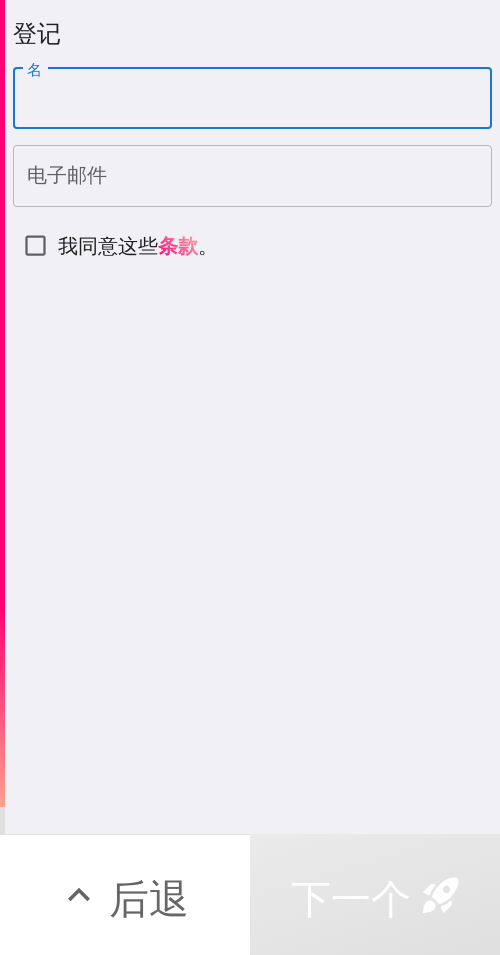 paste on "[FIRST]" 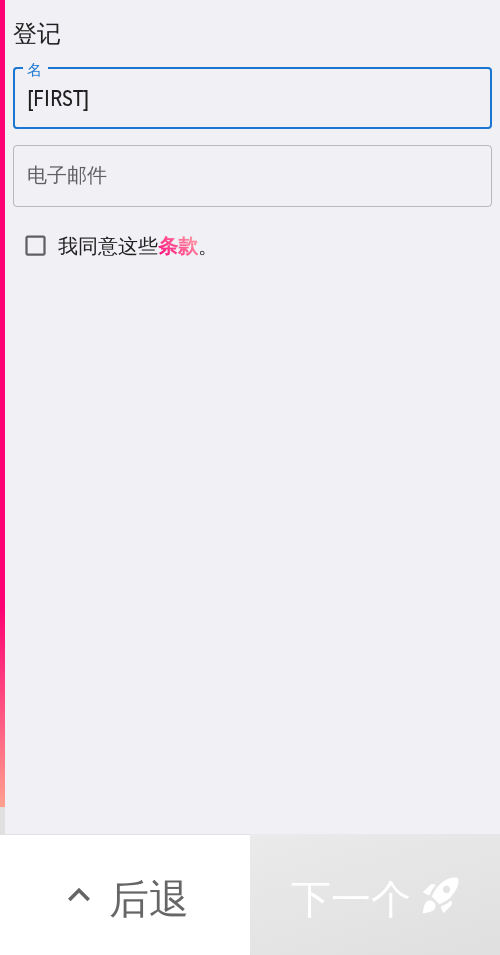 type on "[FIRST]" 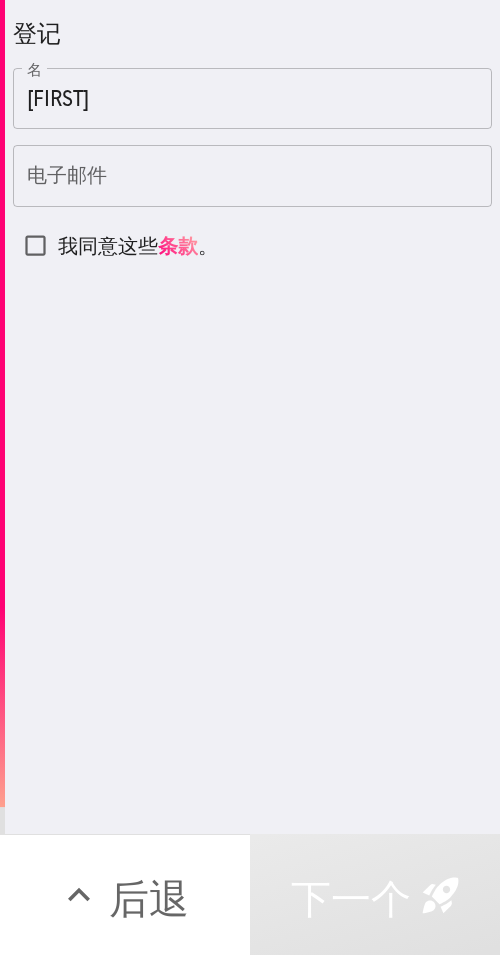 click on "电子邮件" at bounding box center [252, 176] 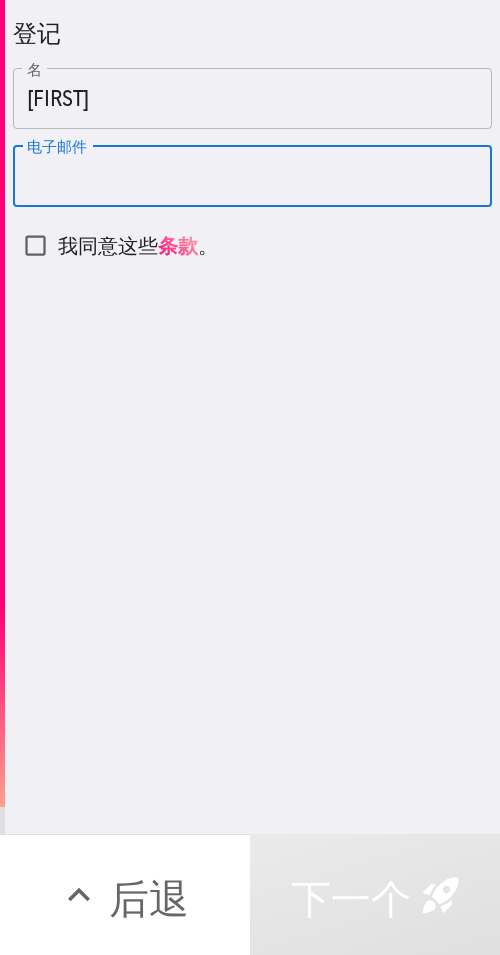 paste on "[EMAIL]" 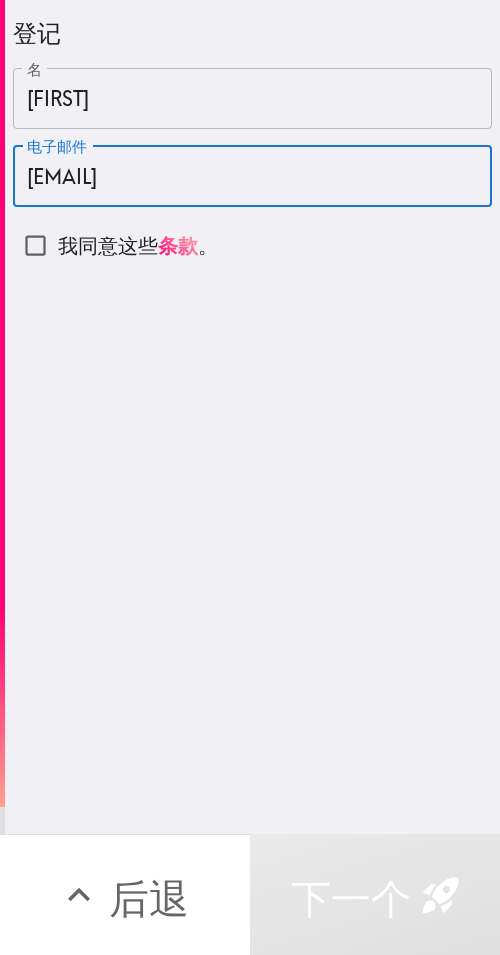 type on "[EMAIL]" 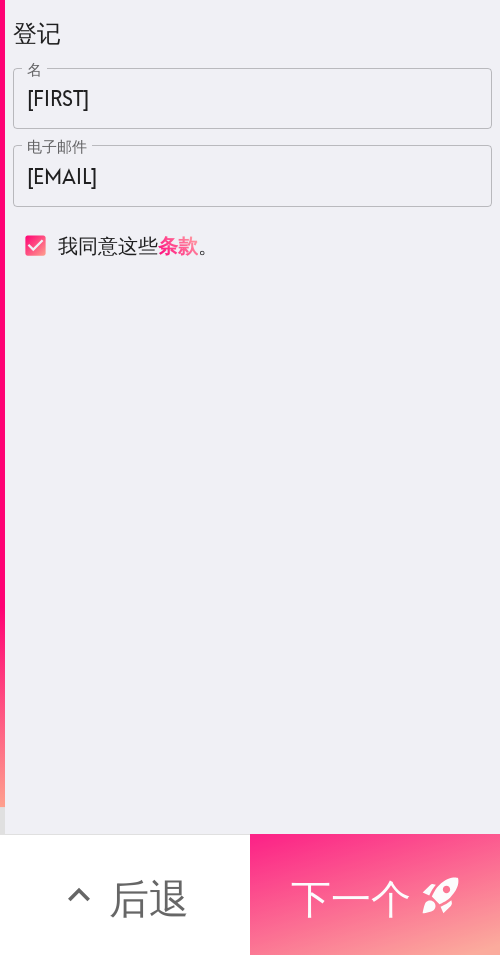 click on "下一个" at bounding box center [375, 894] 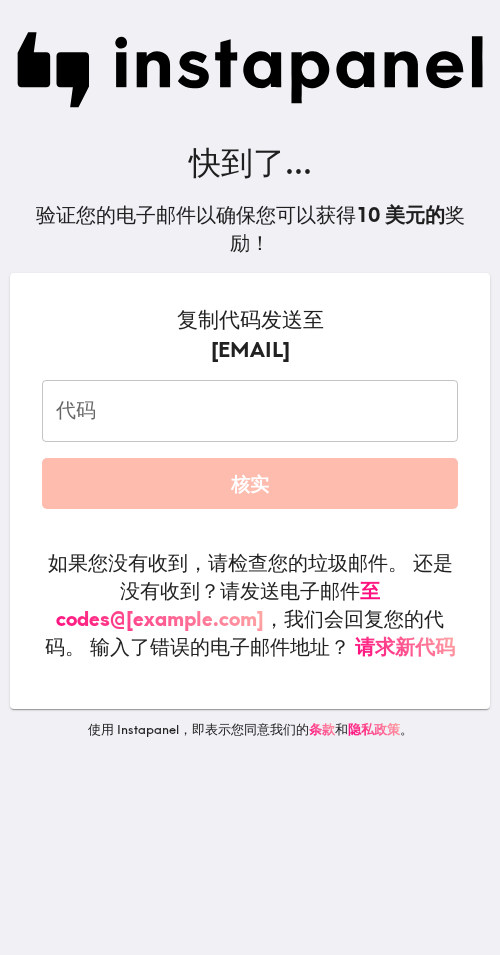 click on "代码" at bounding box center [250, 411] 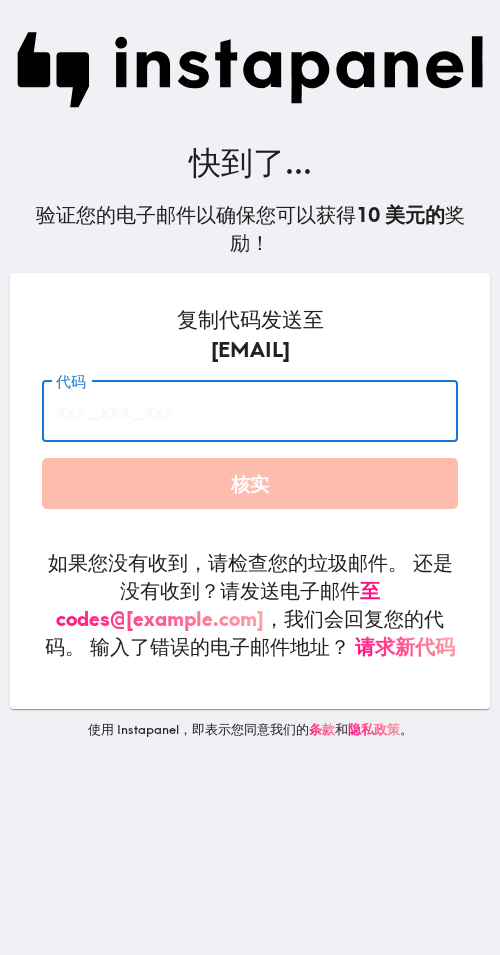 paste on "NR6_Ej3_4GG" 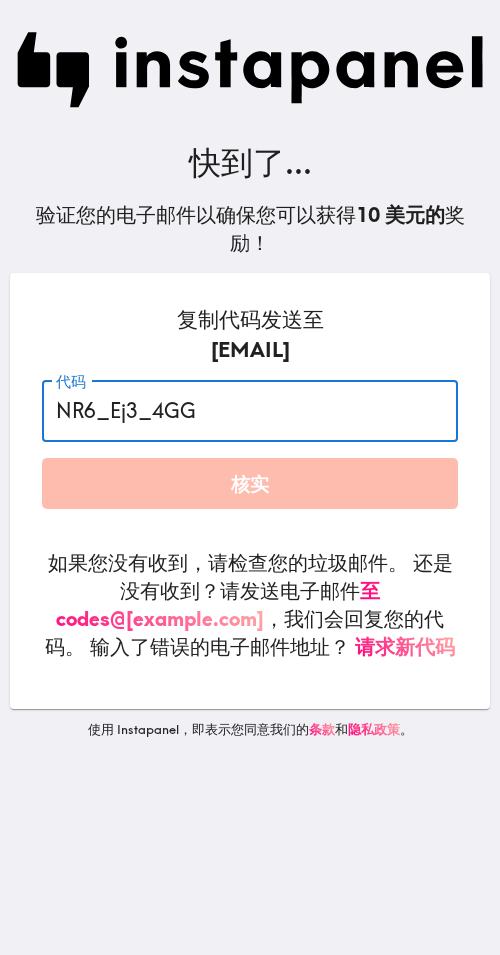 type on "NR6_Ej3_4GG" 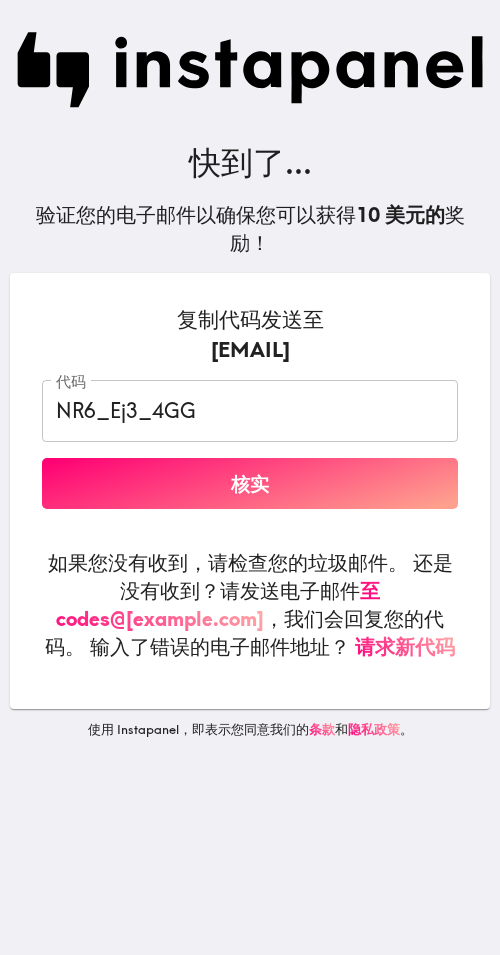 click on "核实" at bounding box center (250, 483) 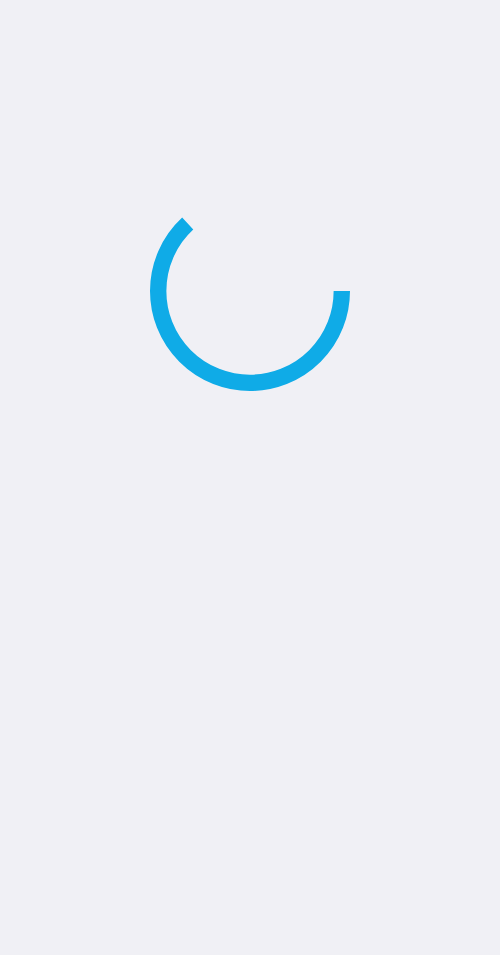 scroll, scrollTop: 0, scrollLeft: 0, axis: both 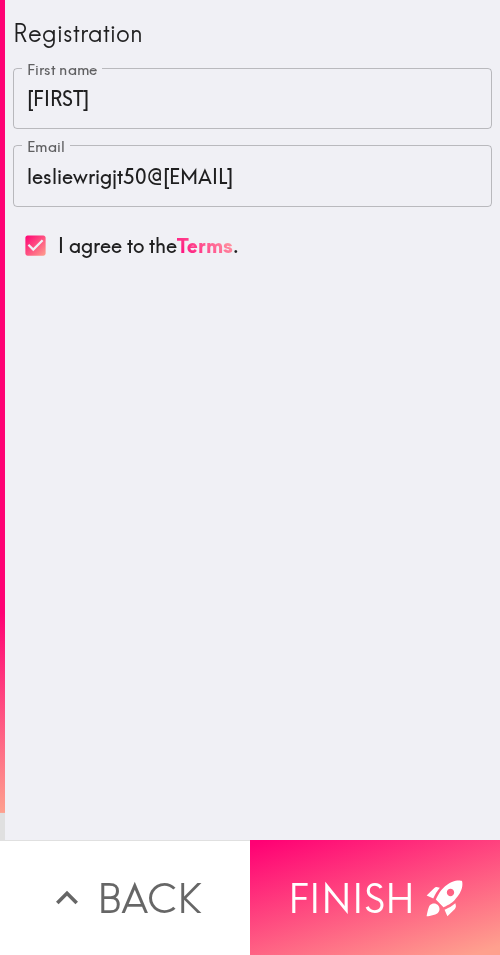 click on "Finish" at bounding box center [375, 897] 